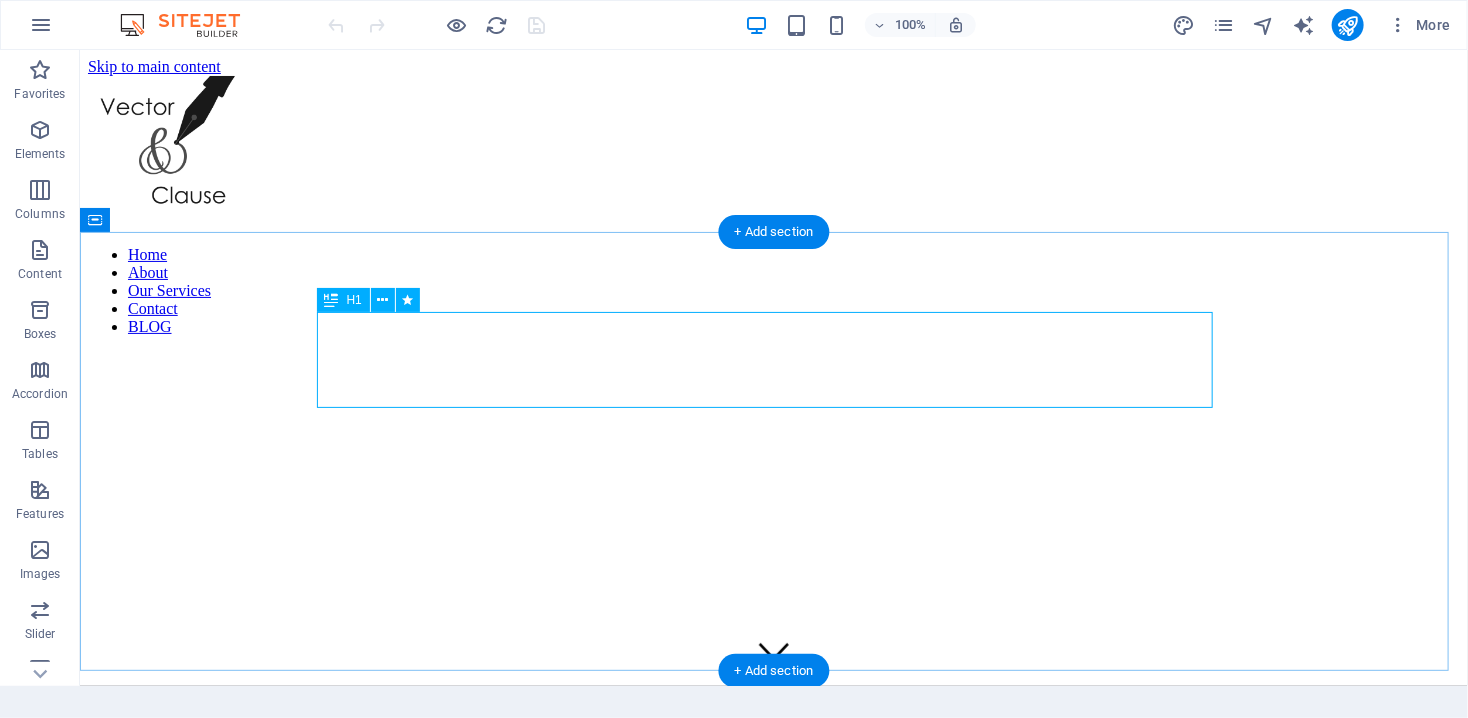 scroll, scrollTop: 0, scrollLeft: 0, axis: both 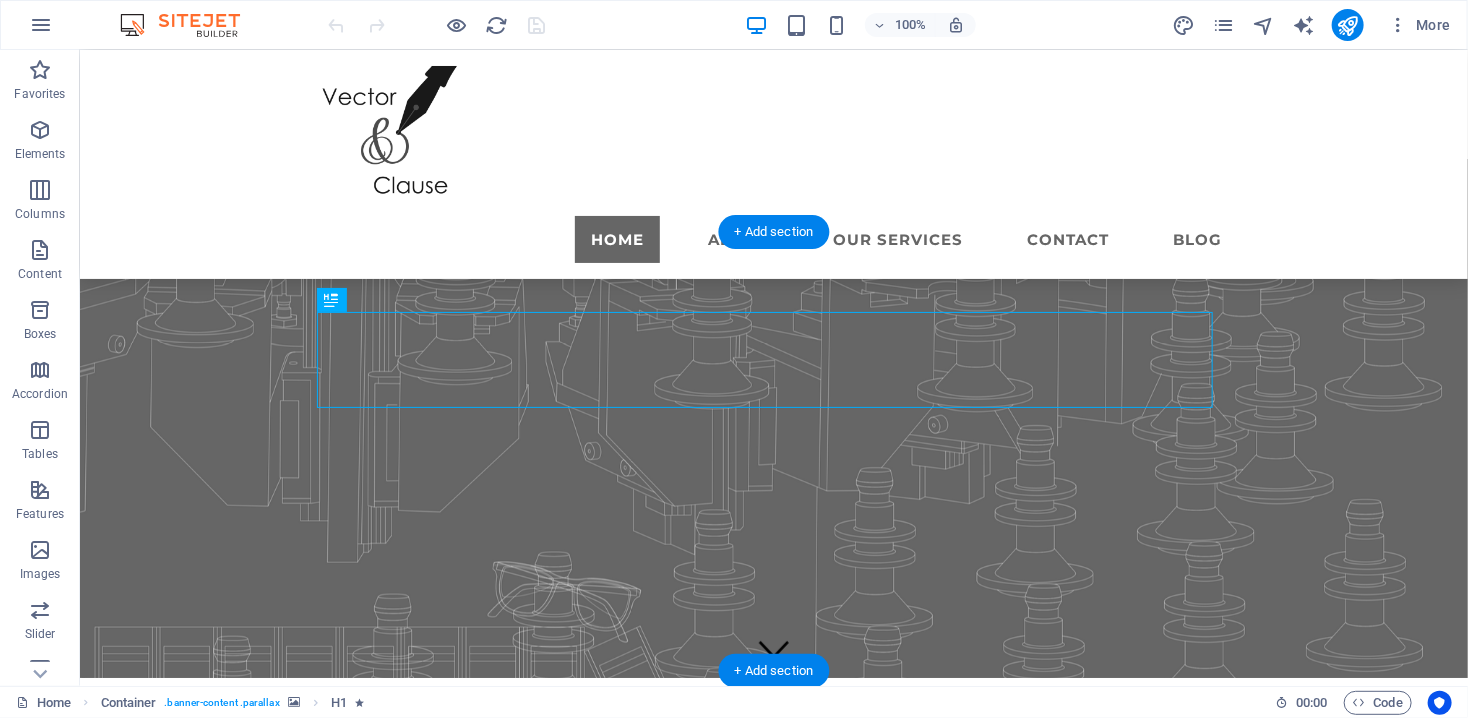 click at bounding box center [773, 417] 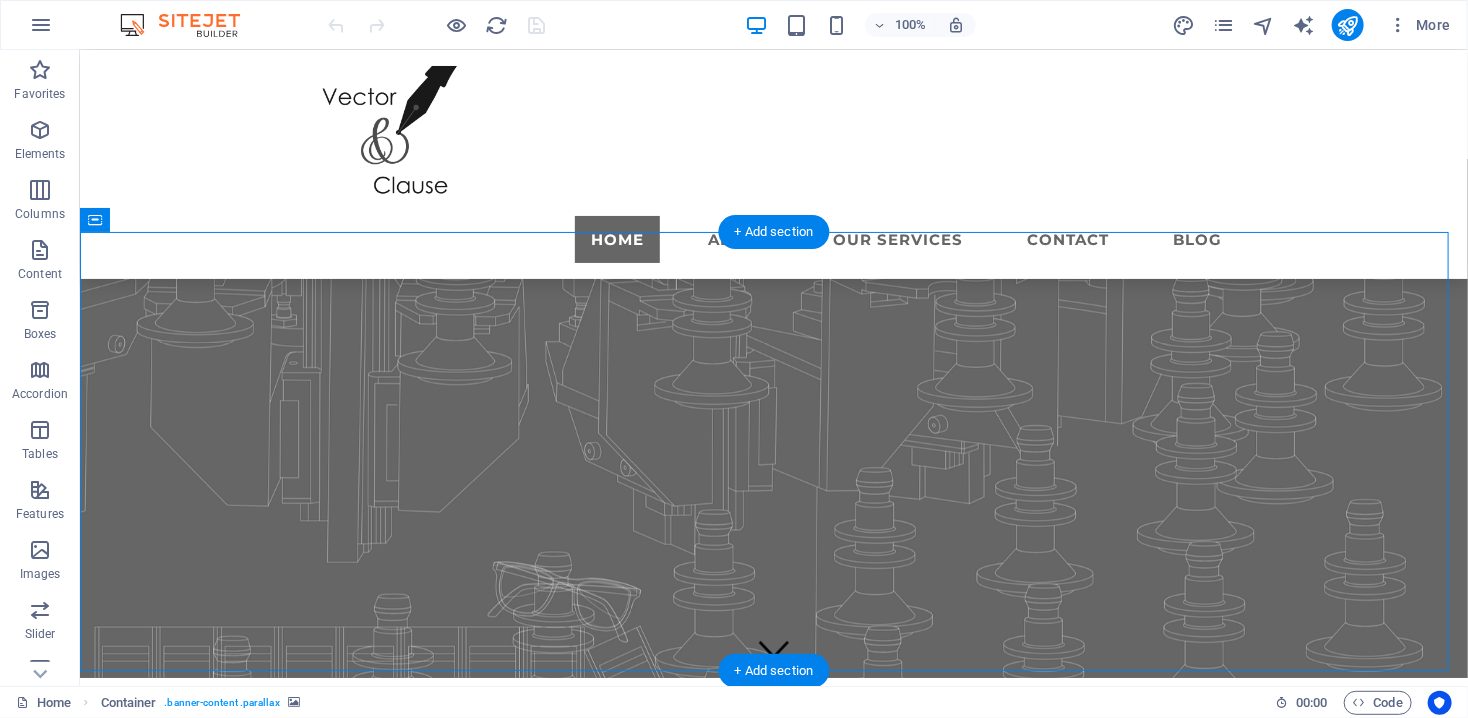click at bounding box center (773, 417) 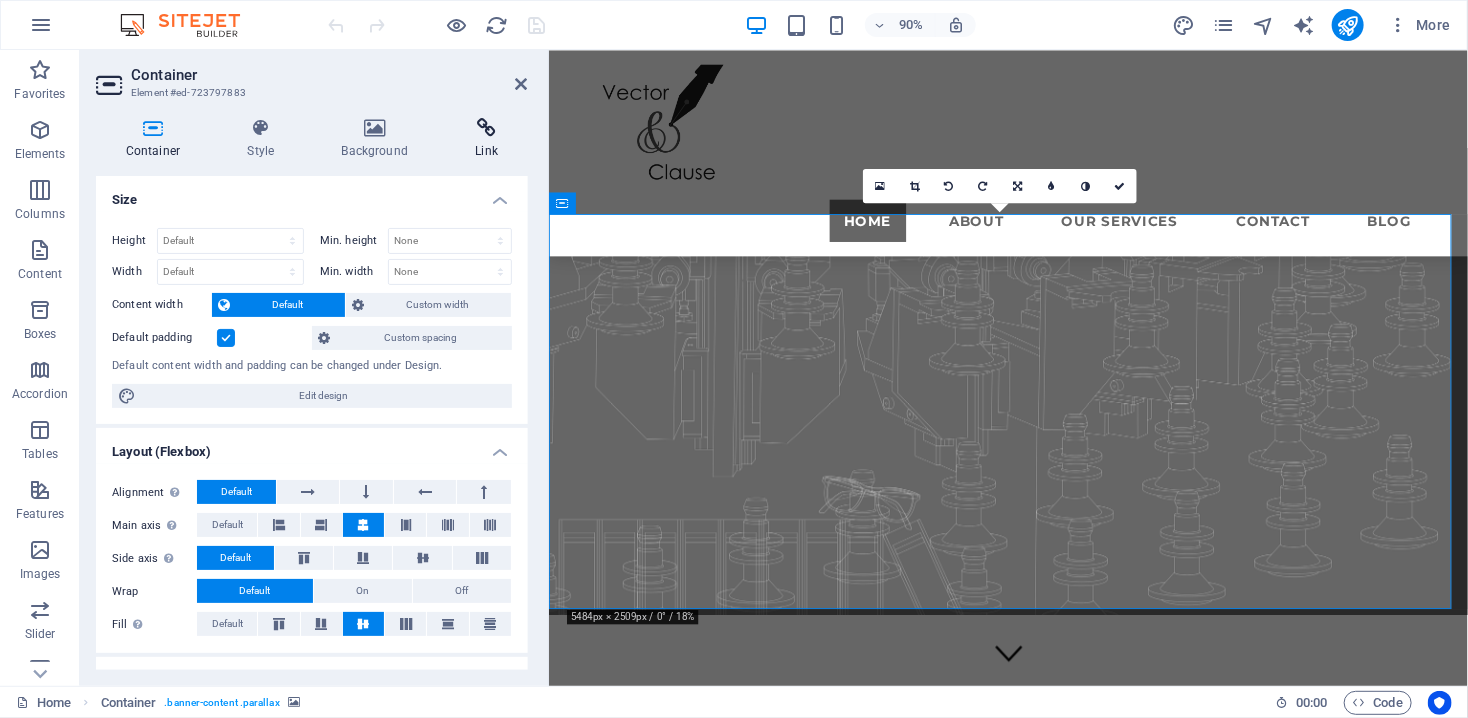 click on "Link" at bounding box center [487, 139] 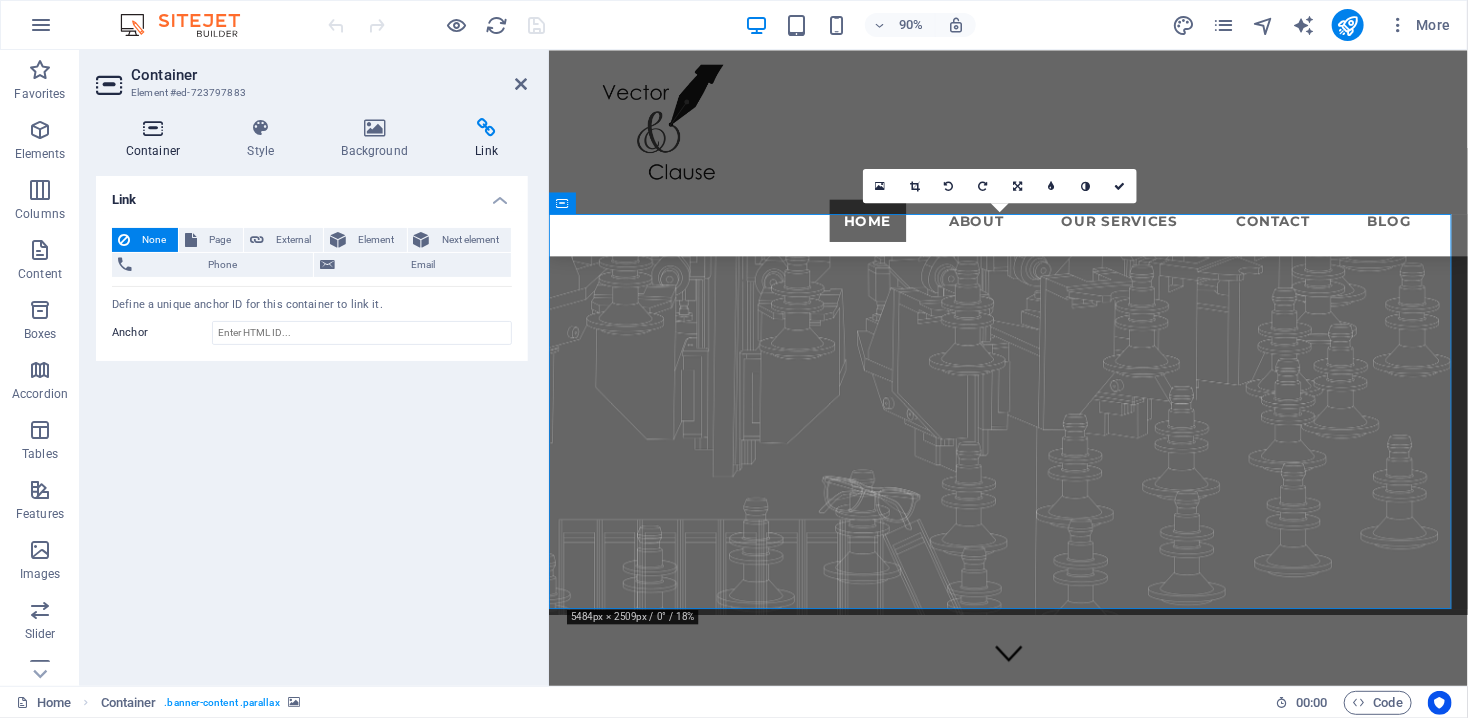 click on "Container" at bounding box center (157, 139) 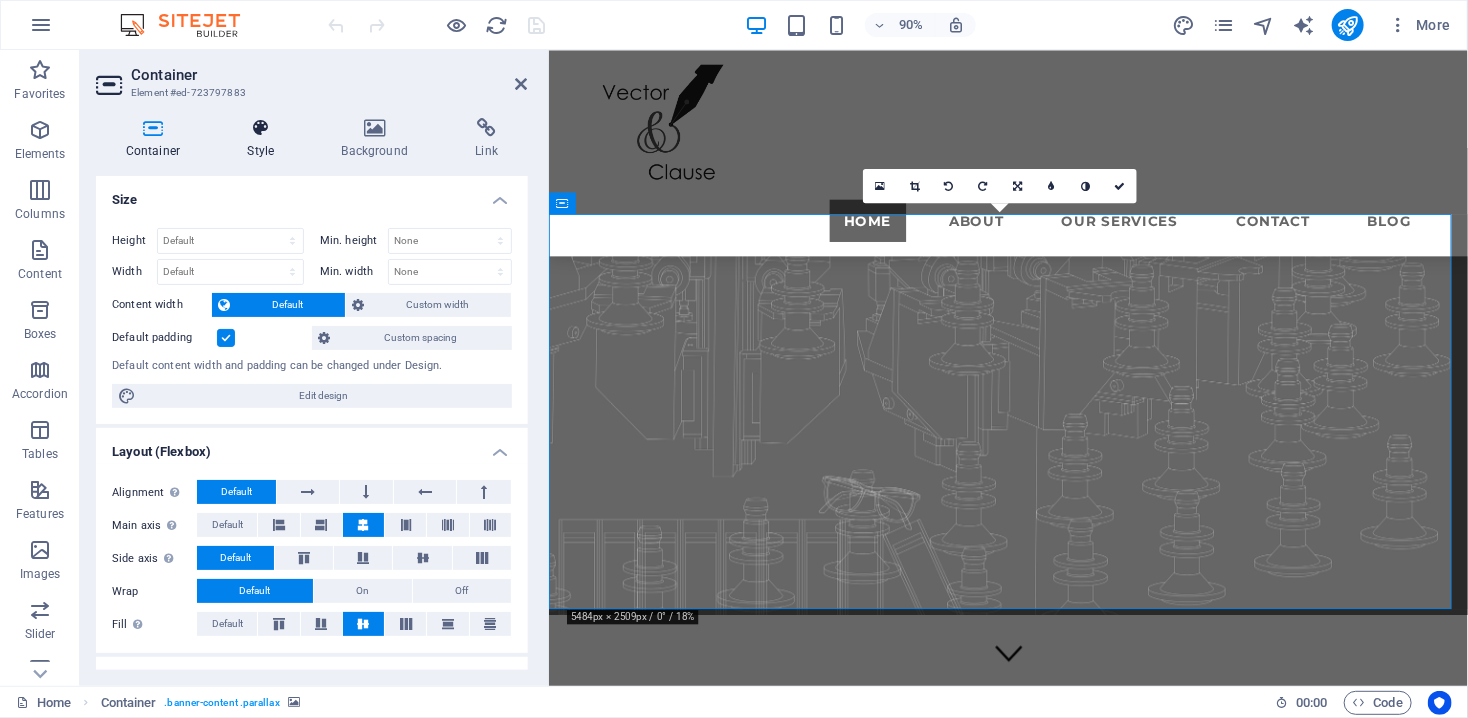click on "Style" at bounding box center [265, 139] 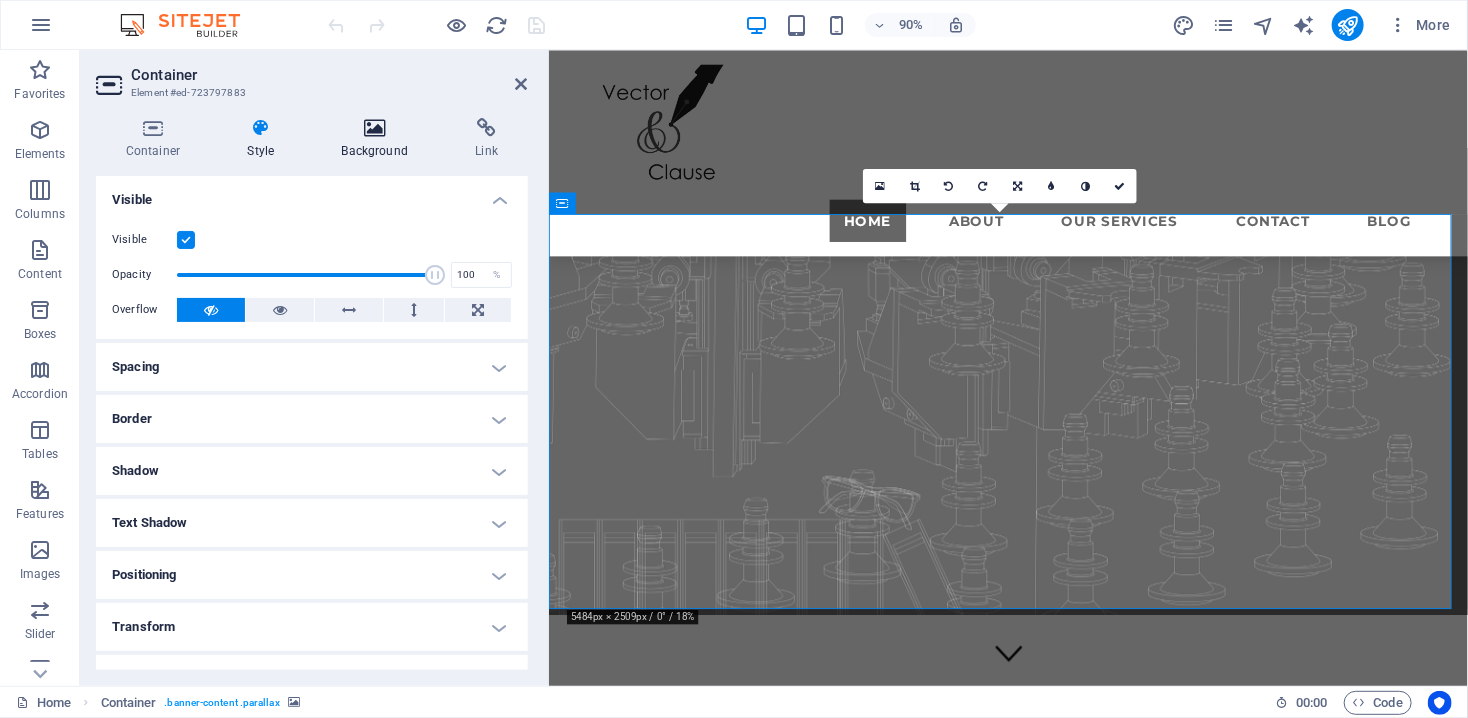 click on "Background" at bounding box center (379, 139) 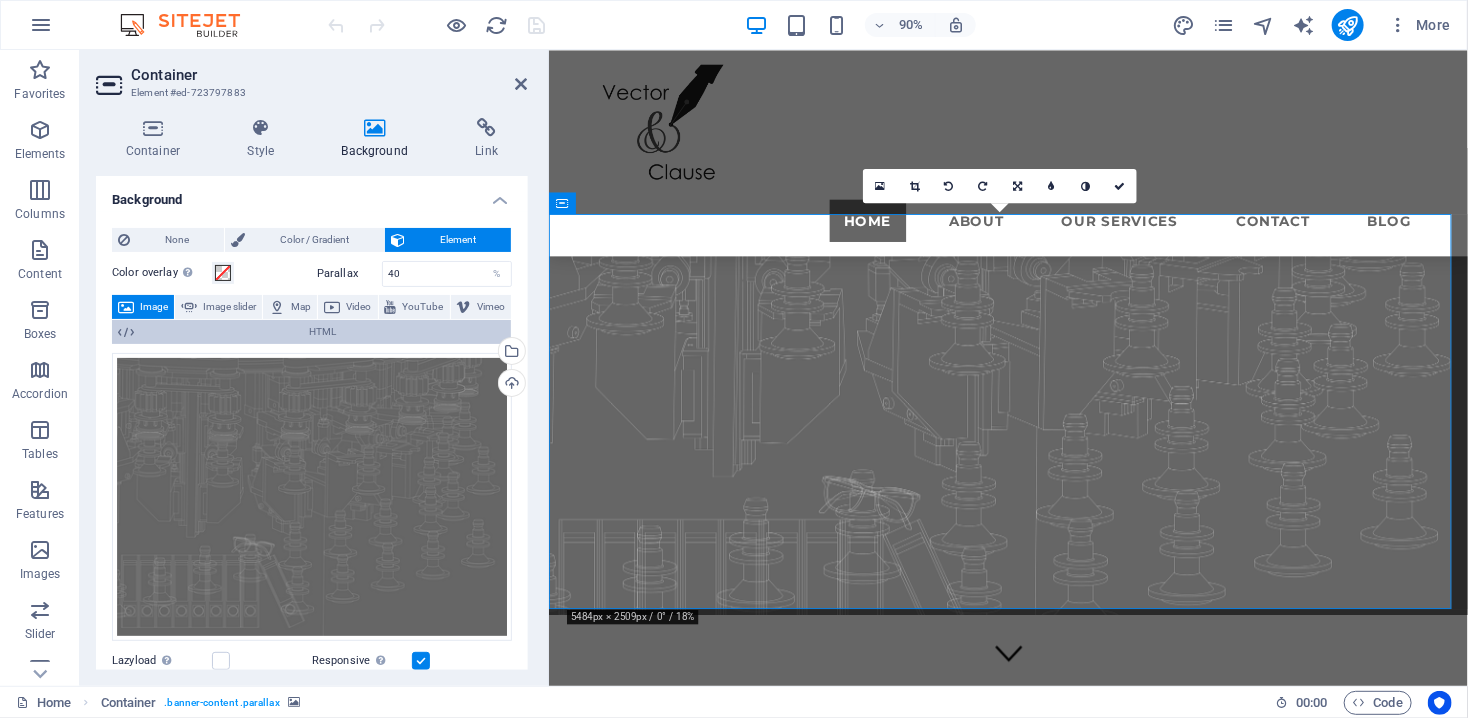 click on "HTML" at bounding box center (322, 332) 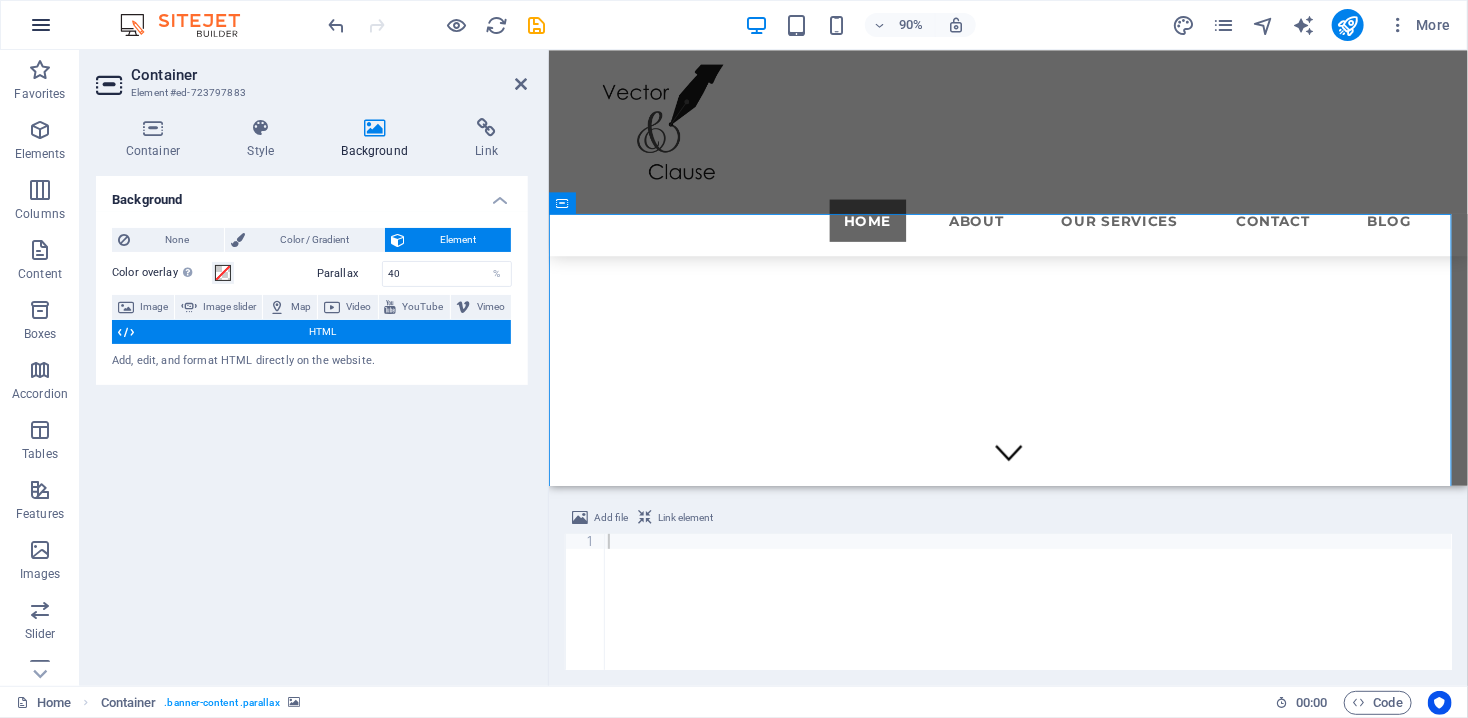 click at bounding box center [41, 25] 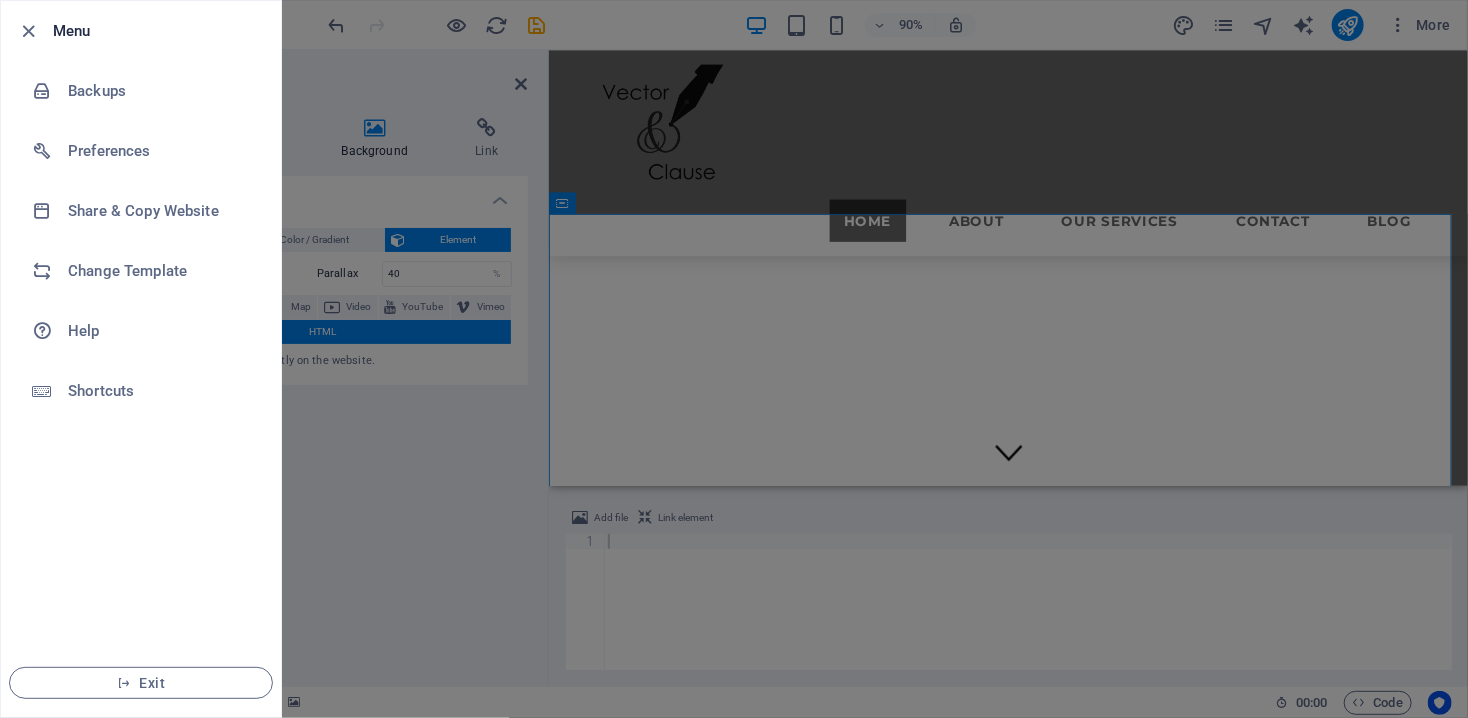 click at bounding box center [734, 359] 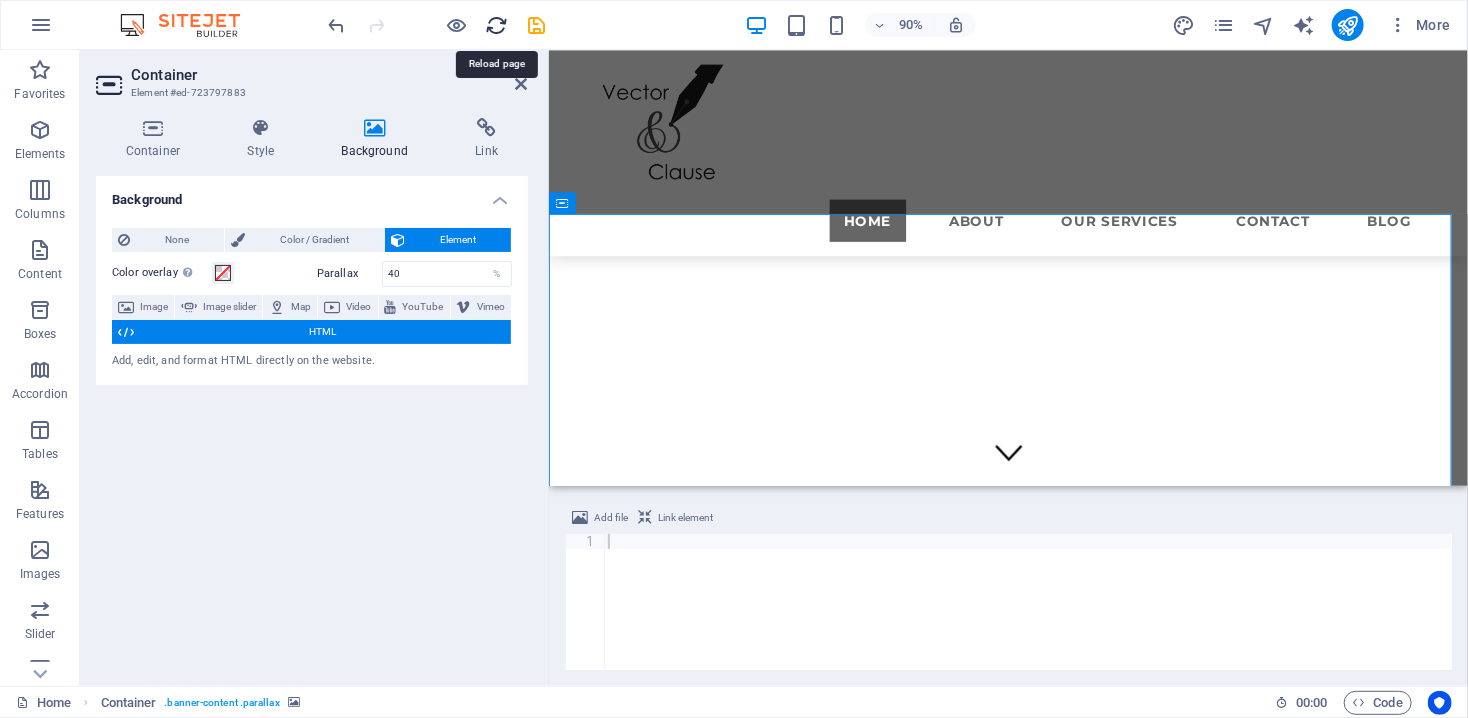 click at bounding box center (497, 25) 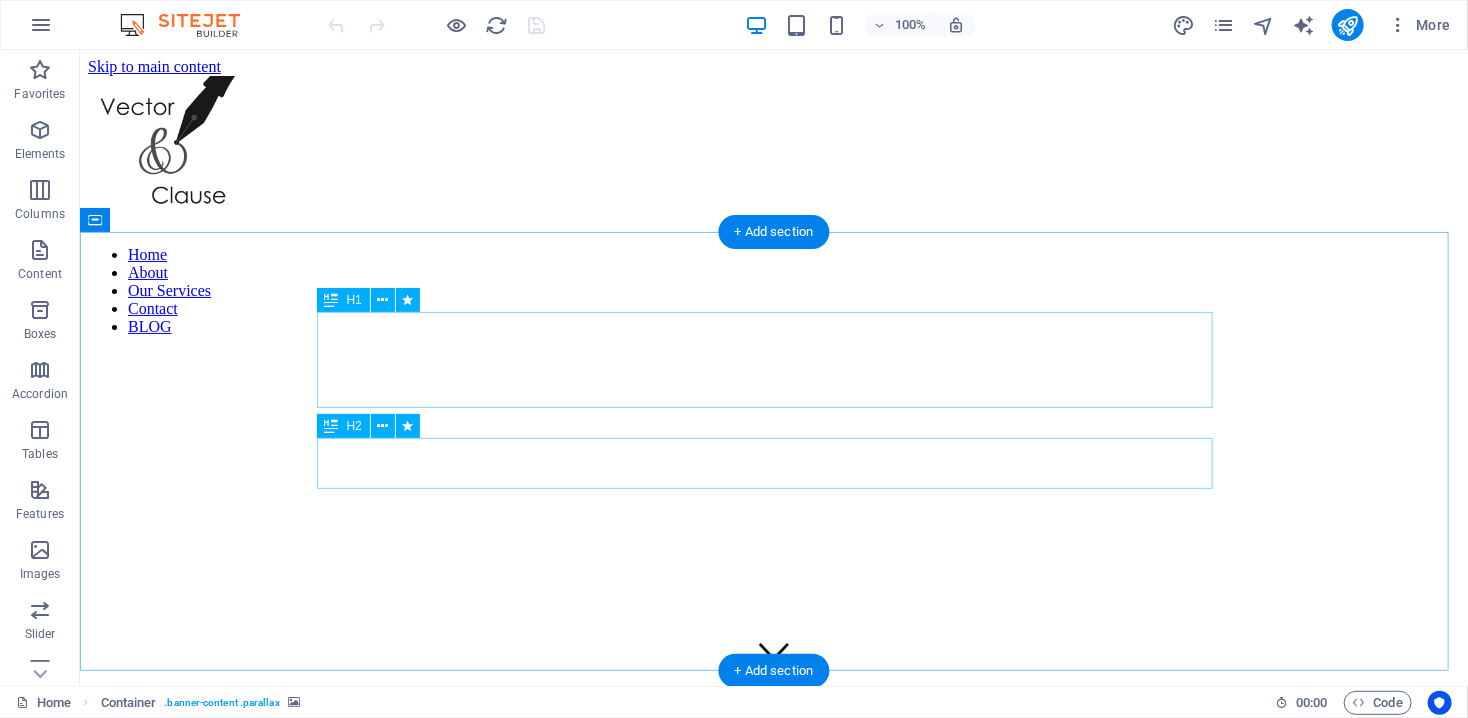 scroll, scrollTop: 0, scrollLeft: 0, axis: both 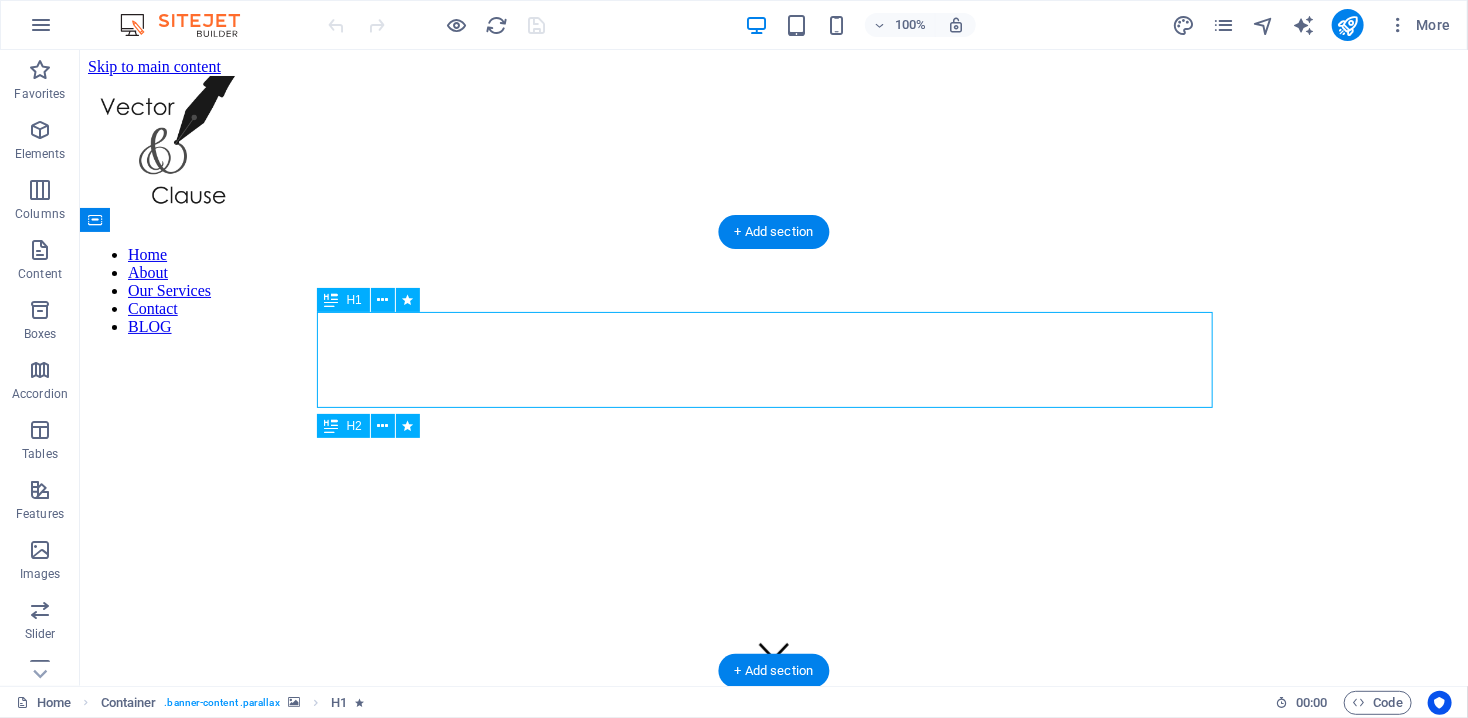 click on "Expert Patent Translation, Drawings & Paralegal Support for IP Law Firms" at bounding box center [773, 928] 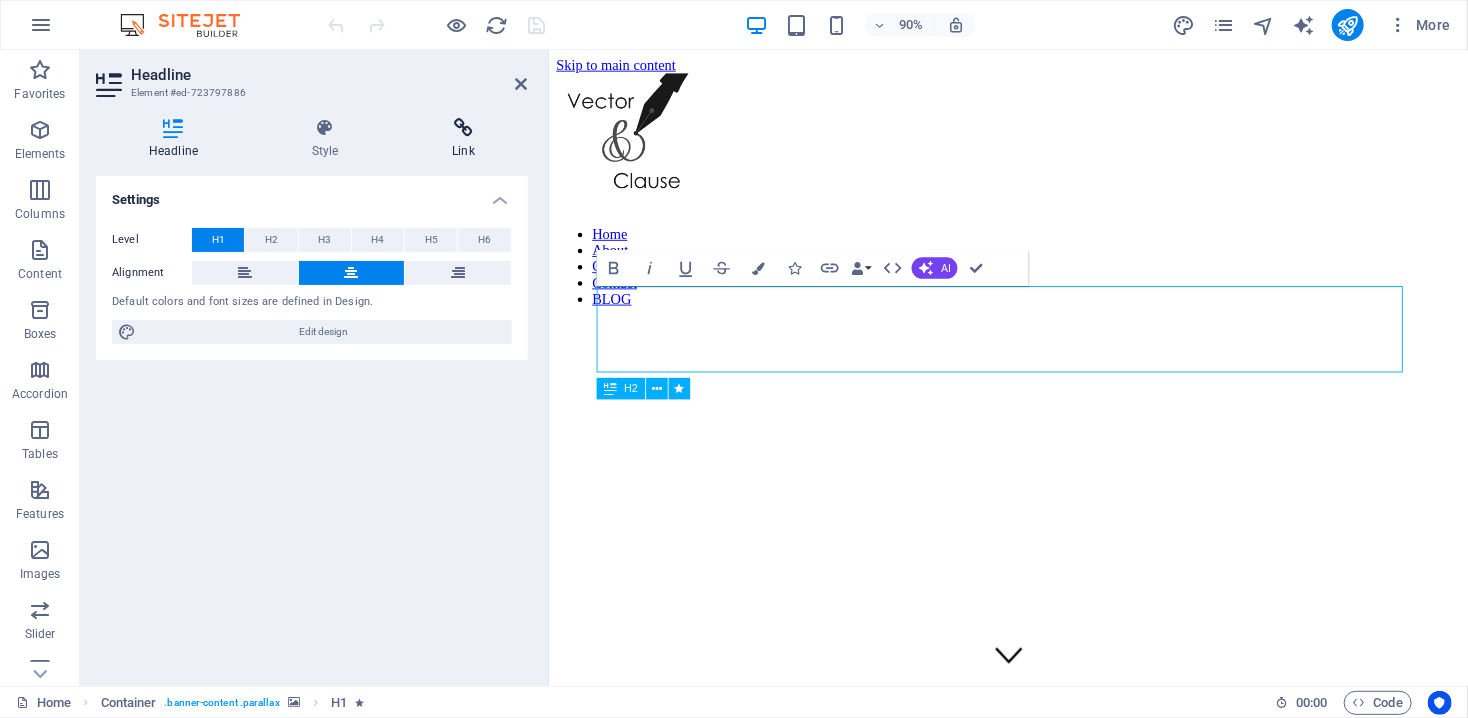 click on "Link" at bounding box center [463, 139] 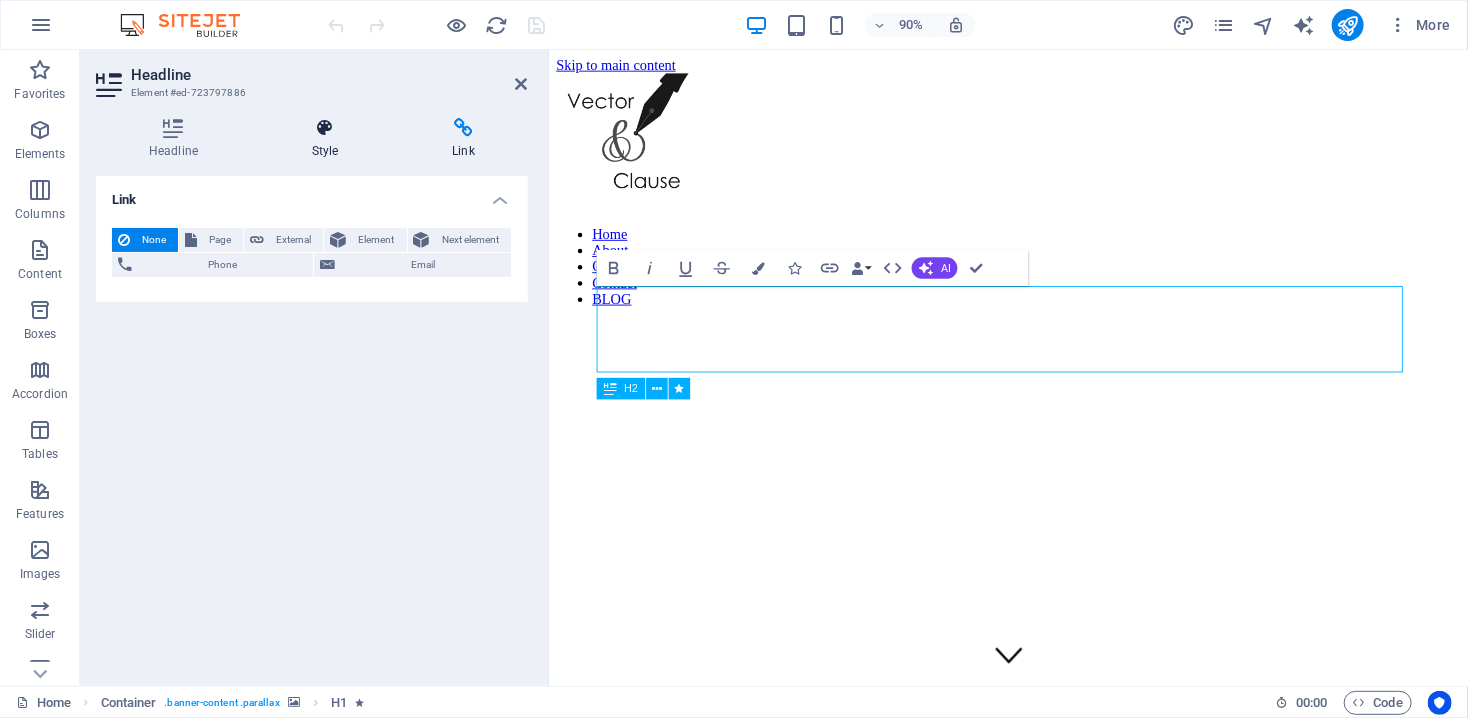 click on "Style" at bounding box center (329, 139) 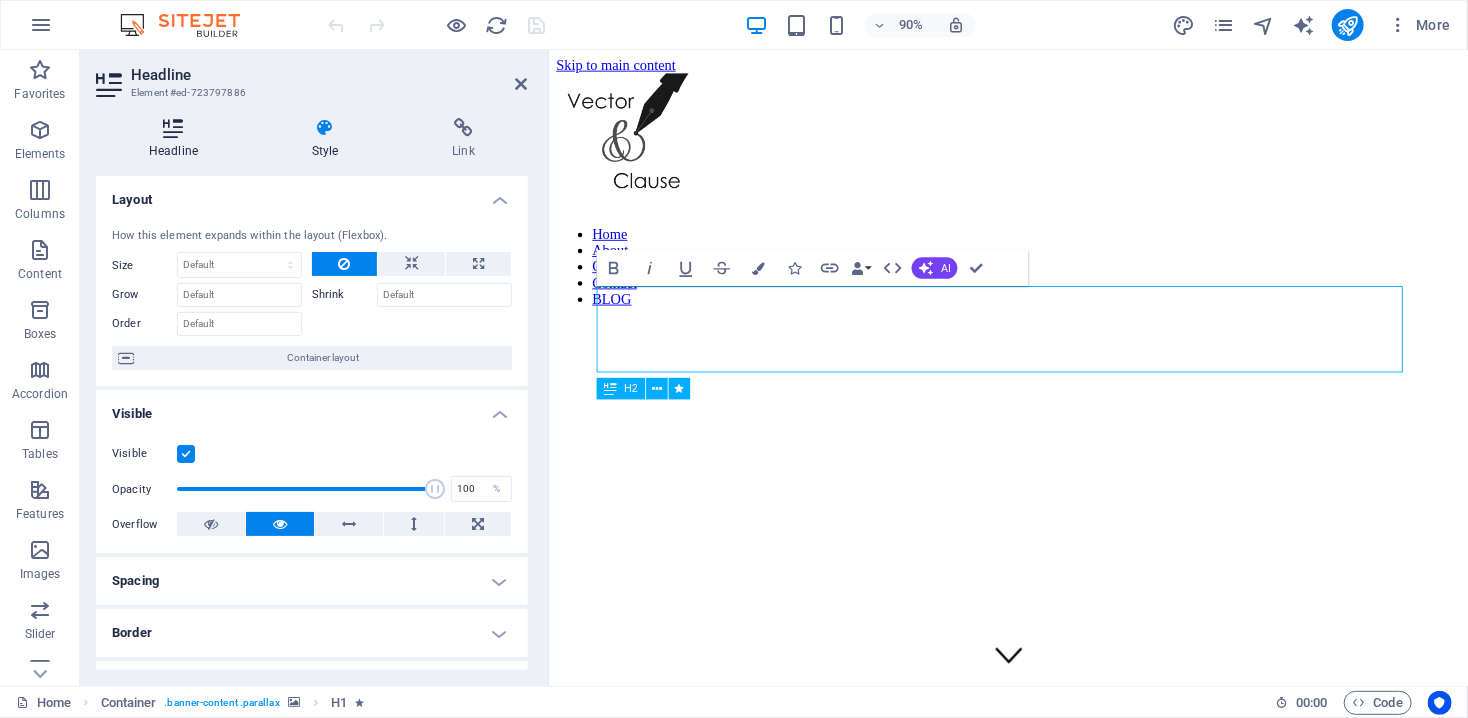click at bounding box center (173, 128) 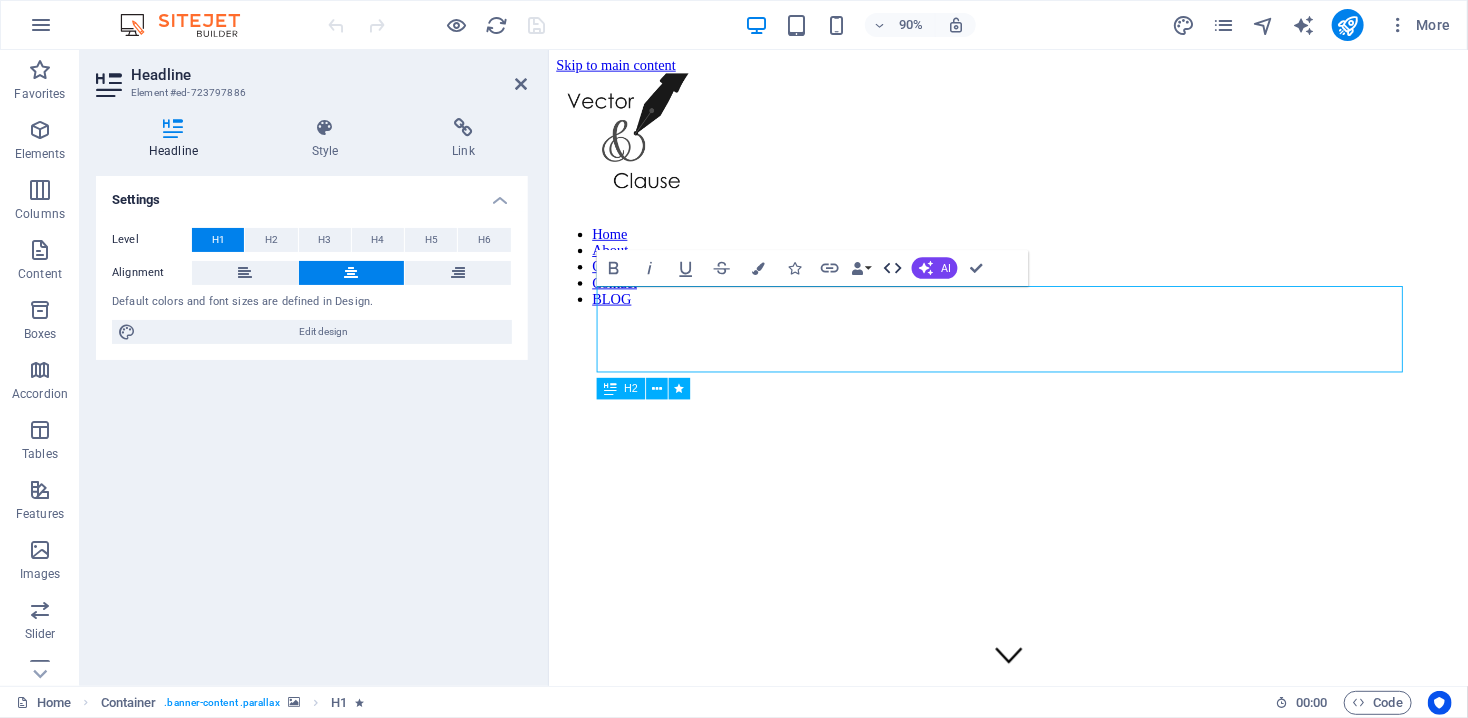 click 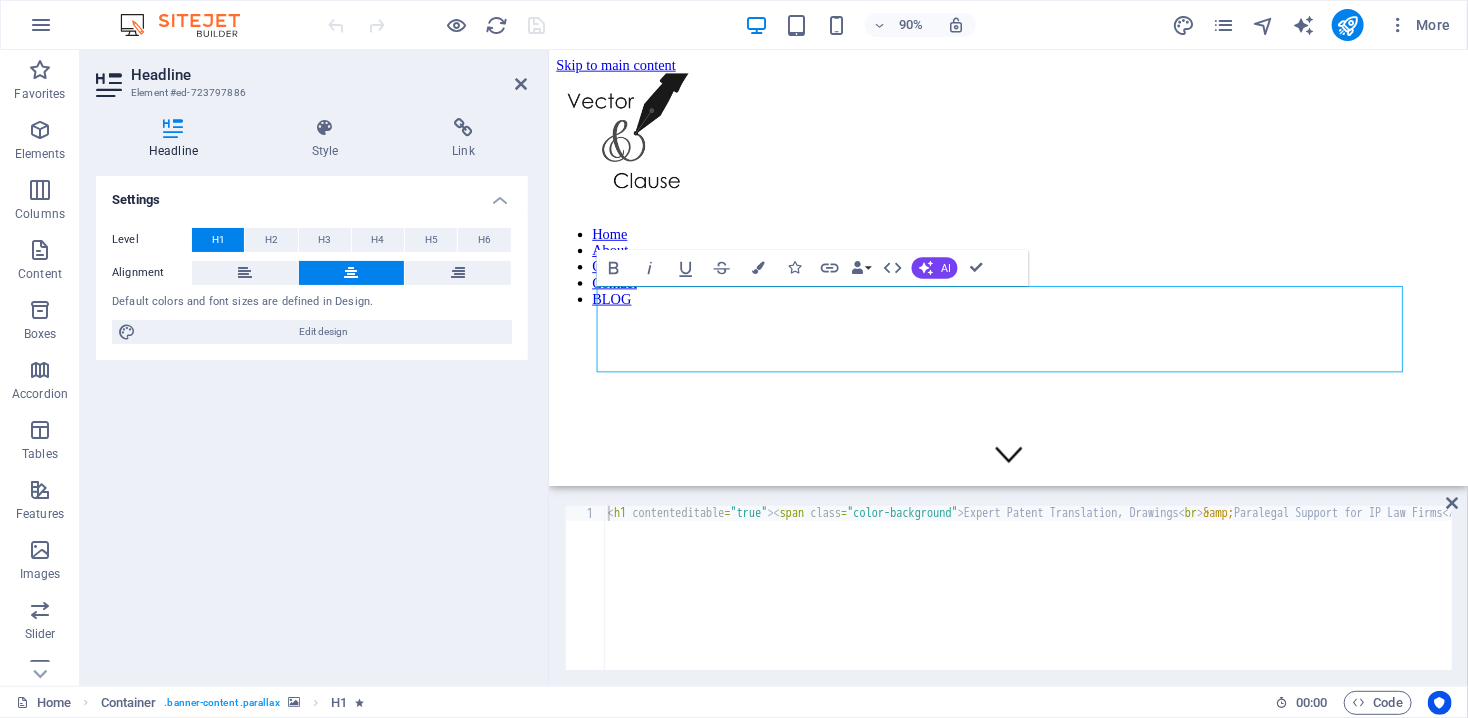 type on "<h1 contenteditable="true"><span class="color-background">Expert Patent Translation, Drawings<br>&amp; Paralegal Support for IP Law Firms</span></h1>" 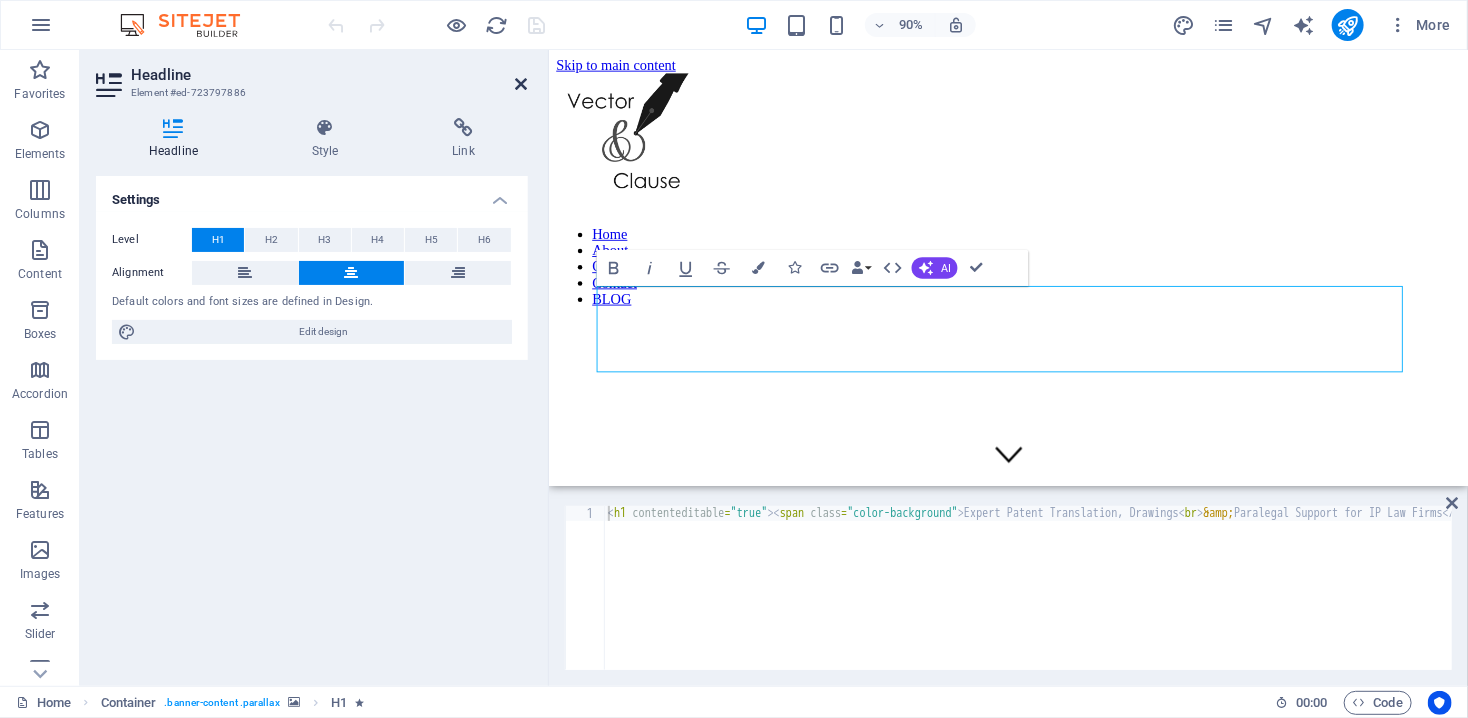 click at bounding box center [522, 84] 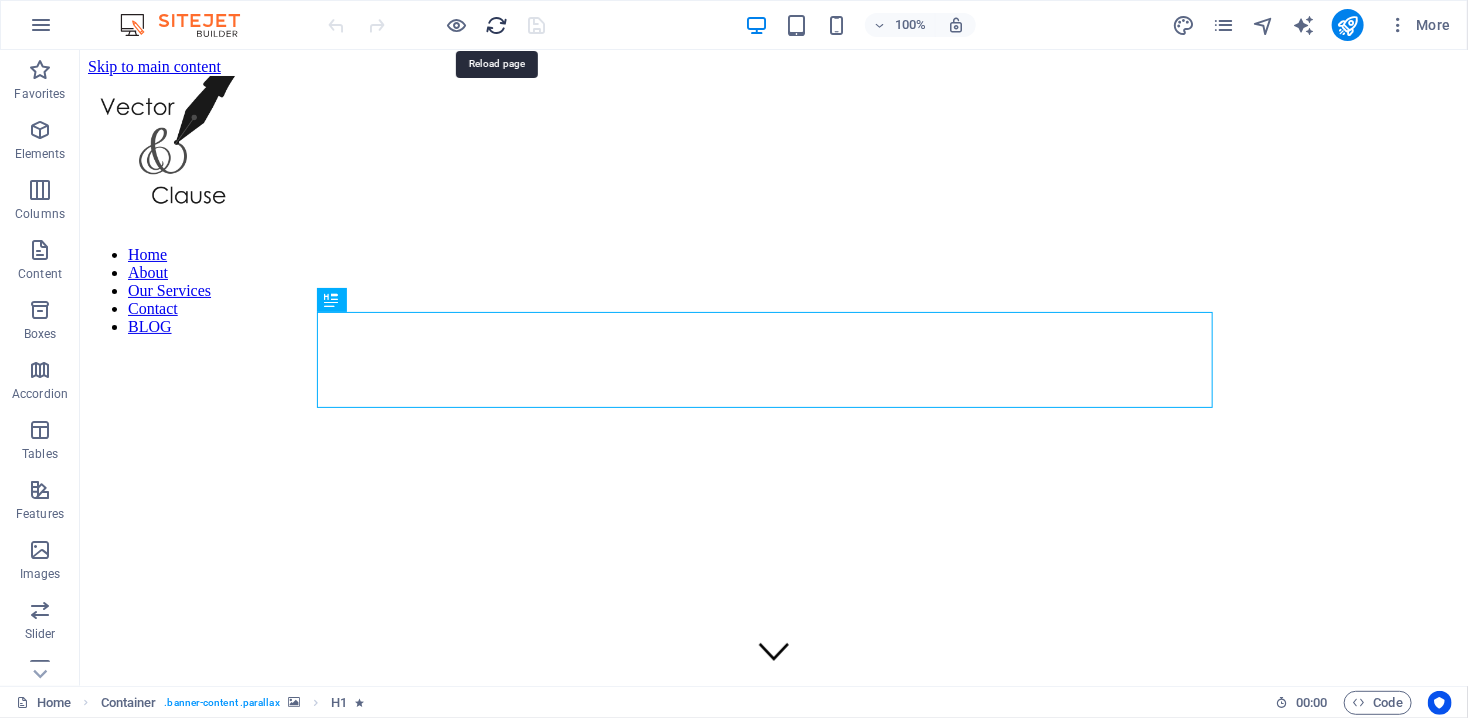click at bounding box center (497, 25) 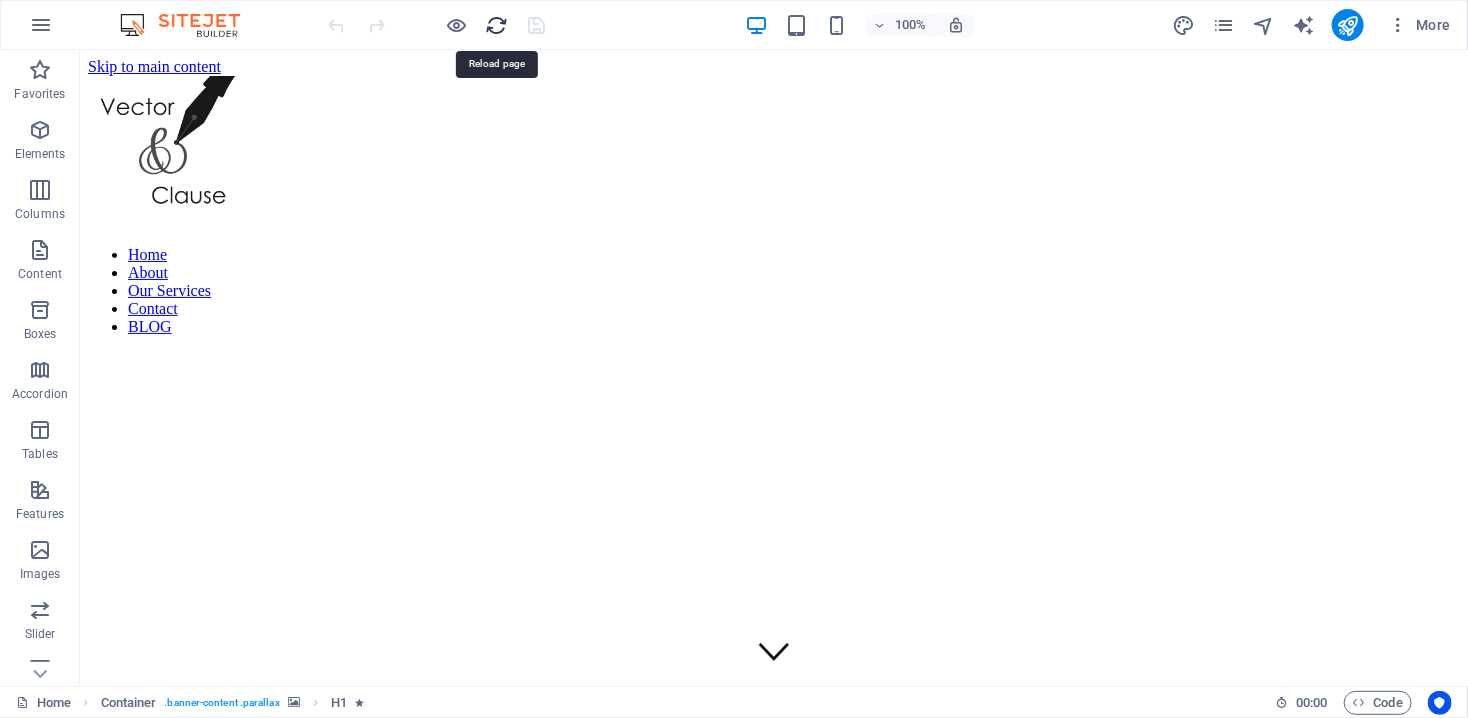 scroll, scrollTop: 0, scrollLeft: 0, axis: both 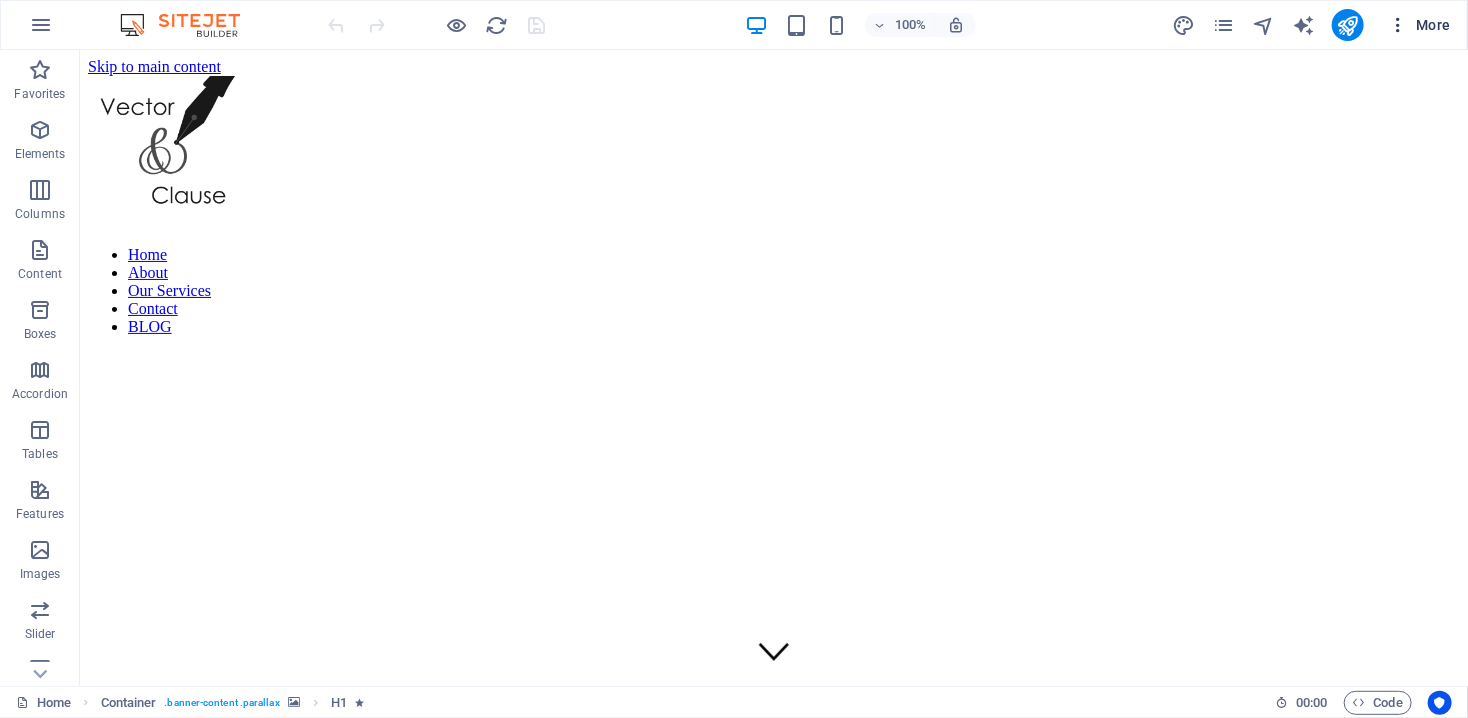 click at bounding box center [1398, 25] 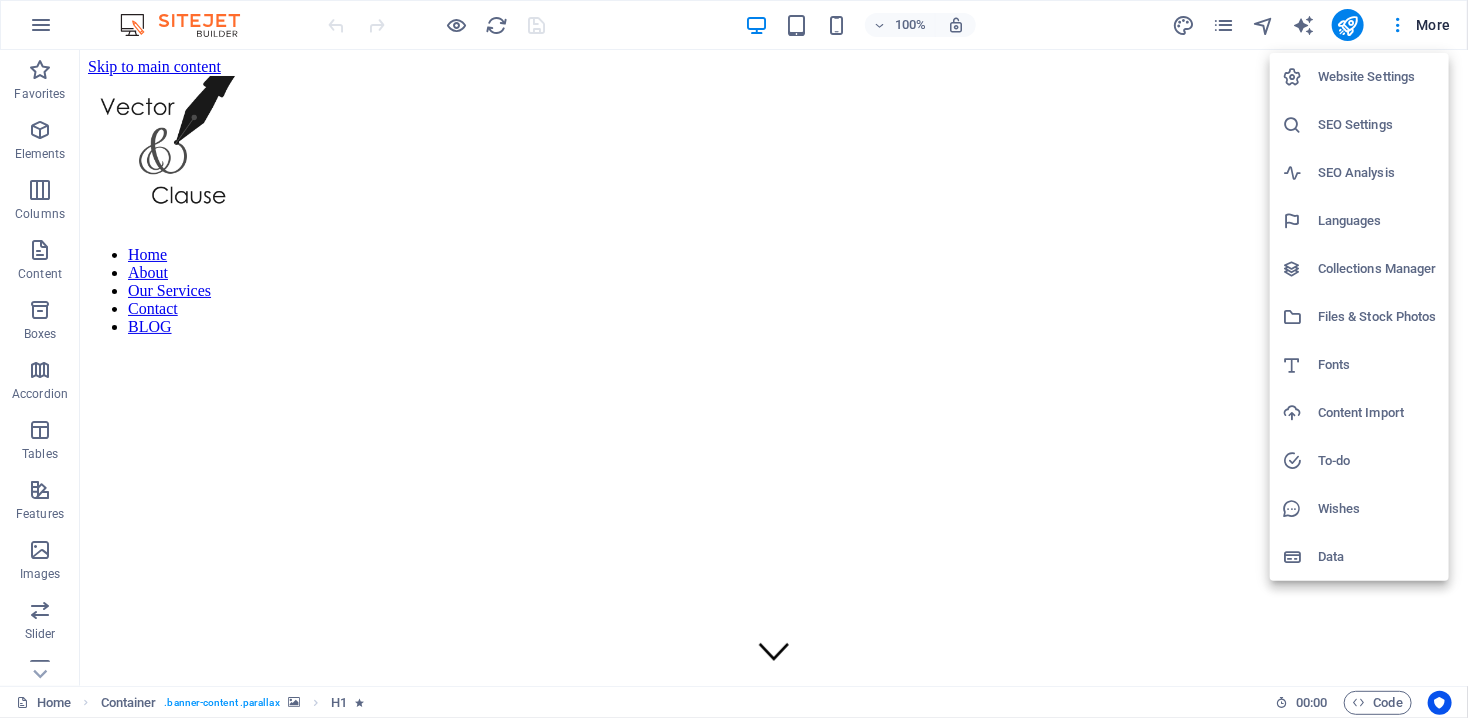 click on "SEO Settings" at bounding box center [1377, 125] 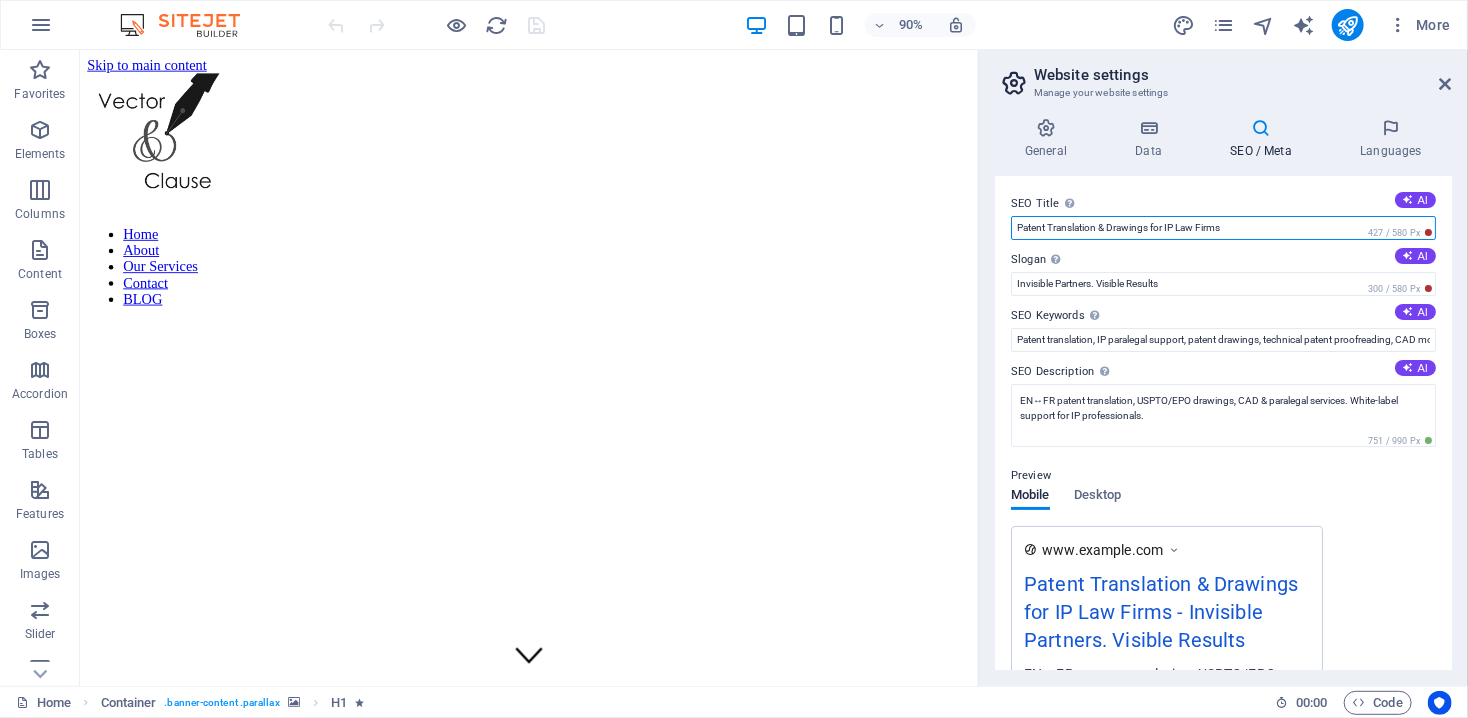 drag, startPoint x: 1260, startPoint y: 221, endPoint x: 942, endPoint y: 228, distance: 318.07703 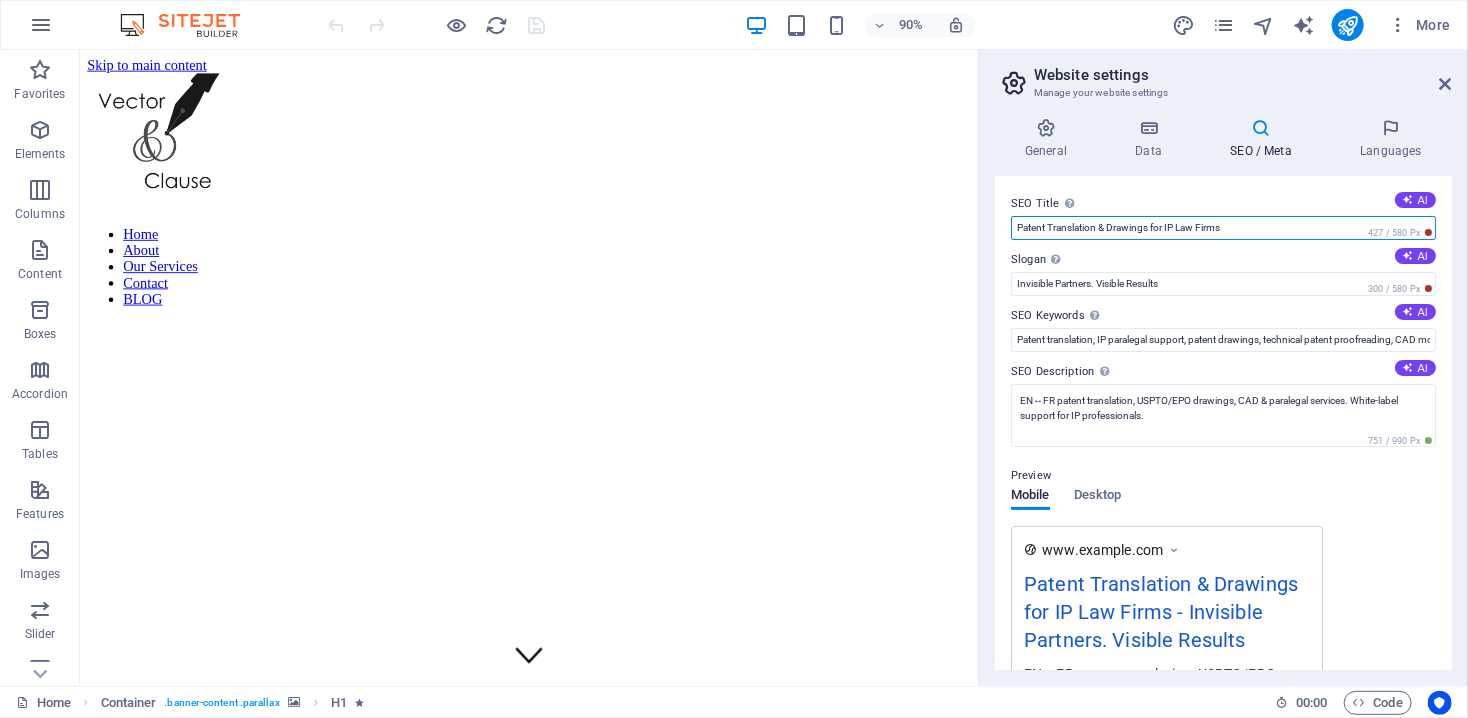 click on "Patent Translation & Drawings for IP Law Firms" at bounding box center (1223, 228) 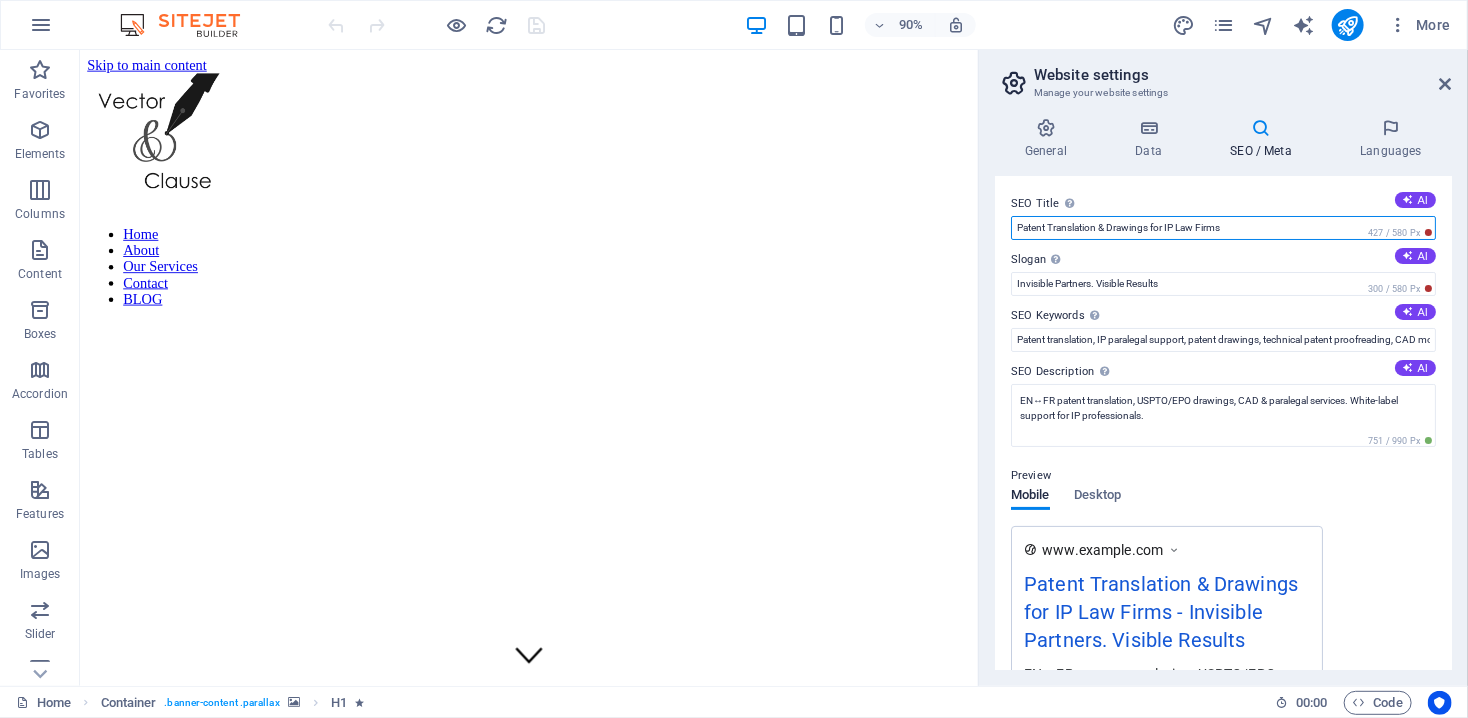 paste on "Vector & Clause offers high-quality patent drawings, CAD illustrations, and IP visuals tailored for legal professionals and inventors worldwide." 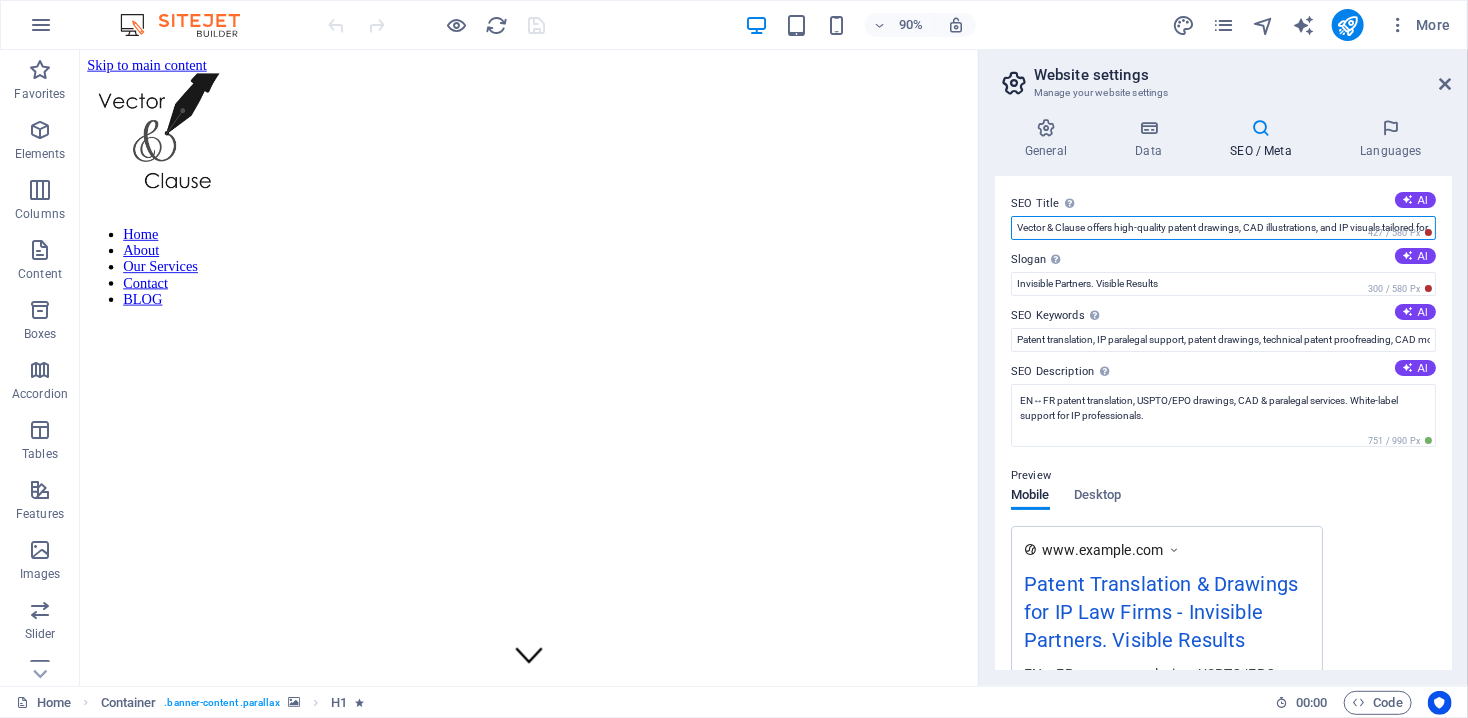 scroll, scrollTop: 0, scrollLeft: 228, axis: horizontal 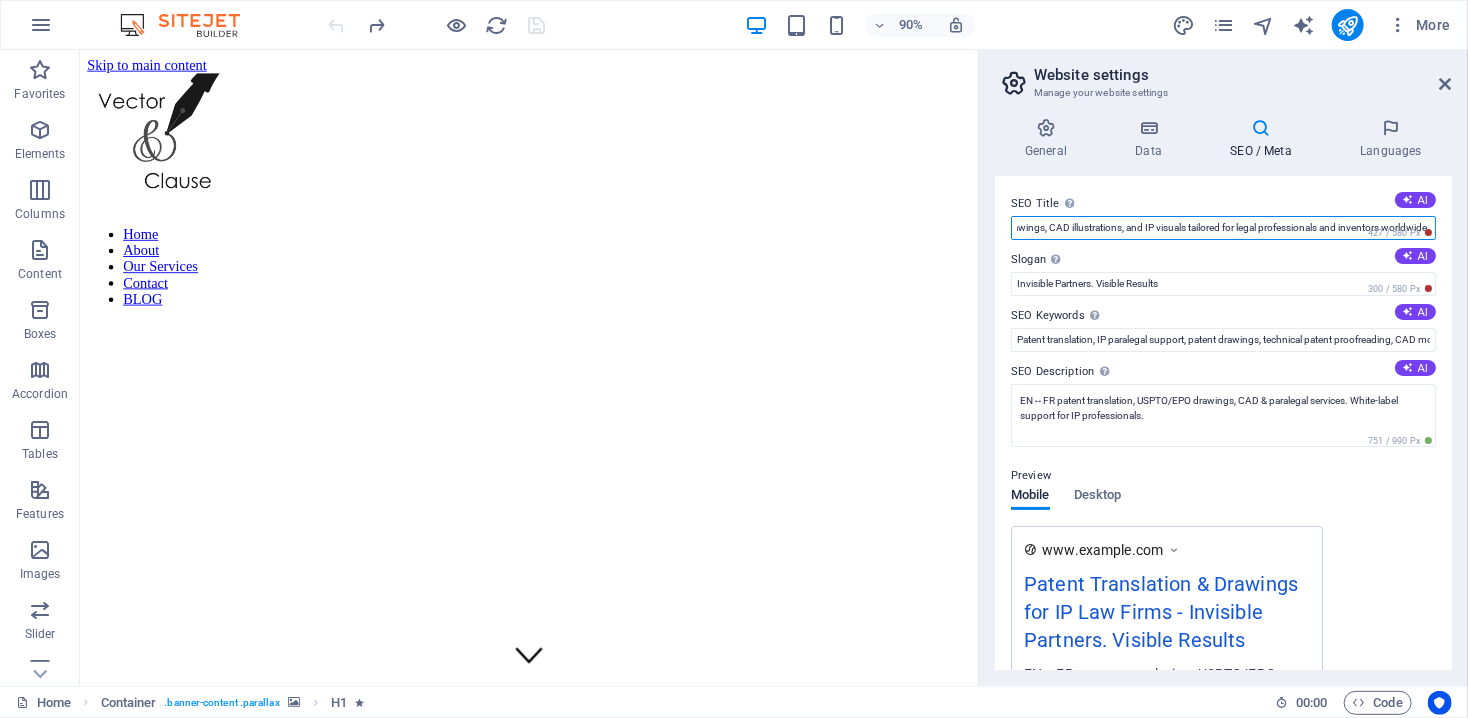 type on "Patent Translation & Drawings for IP Law Firms" 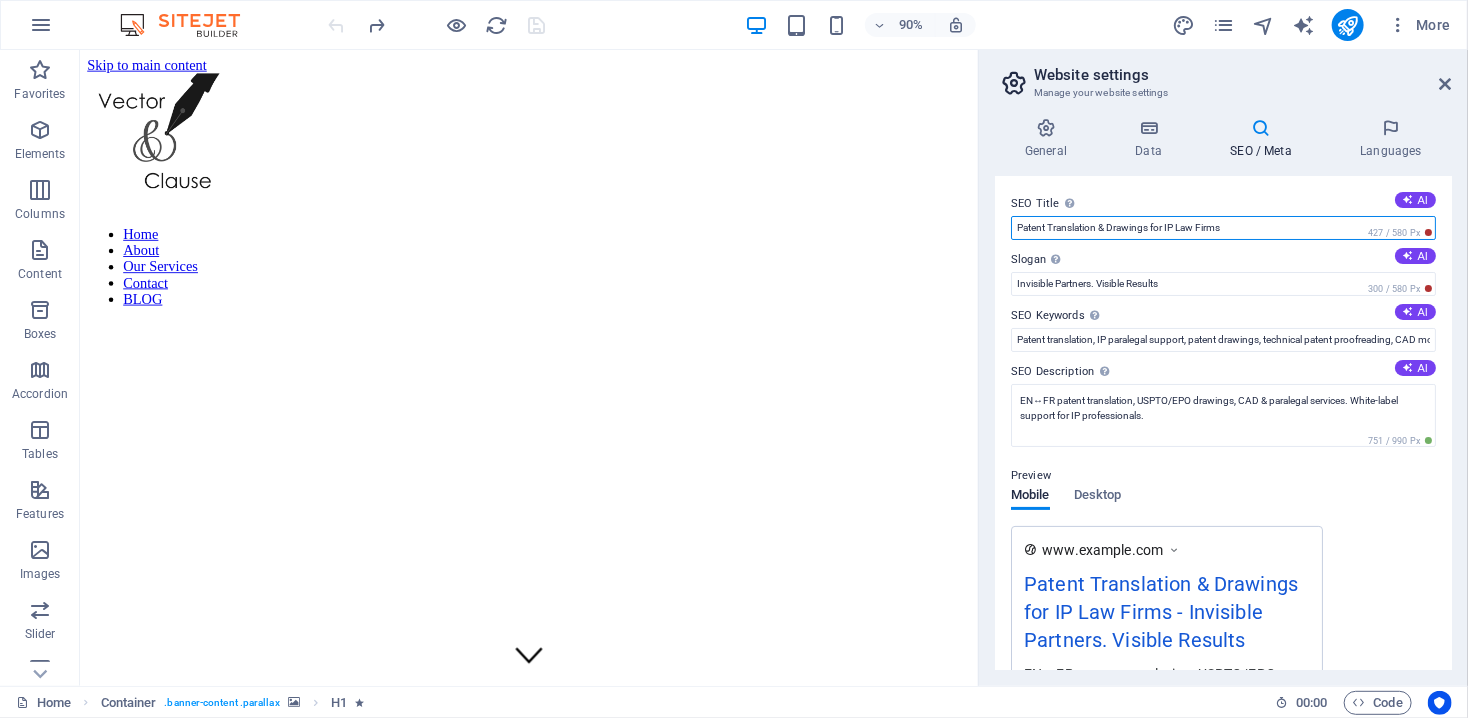 scroll, scrollTop: 0, scrollLeft: 0, axis: both 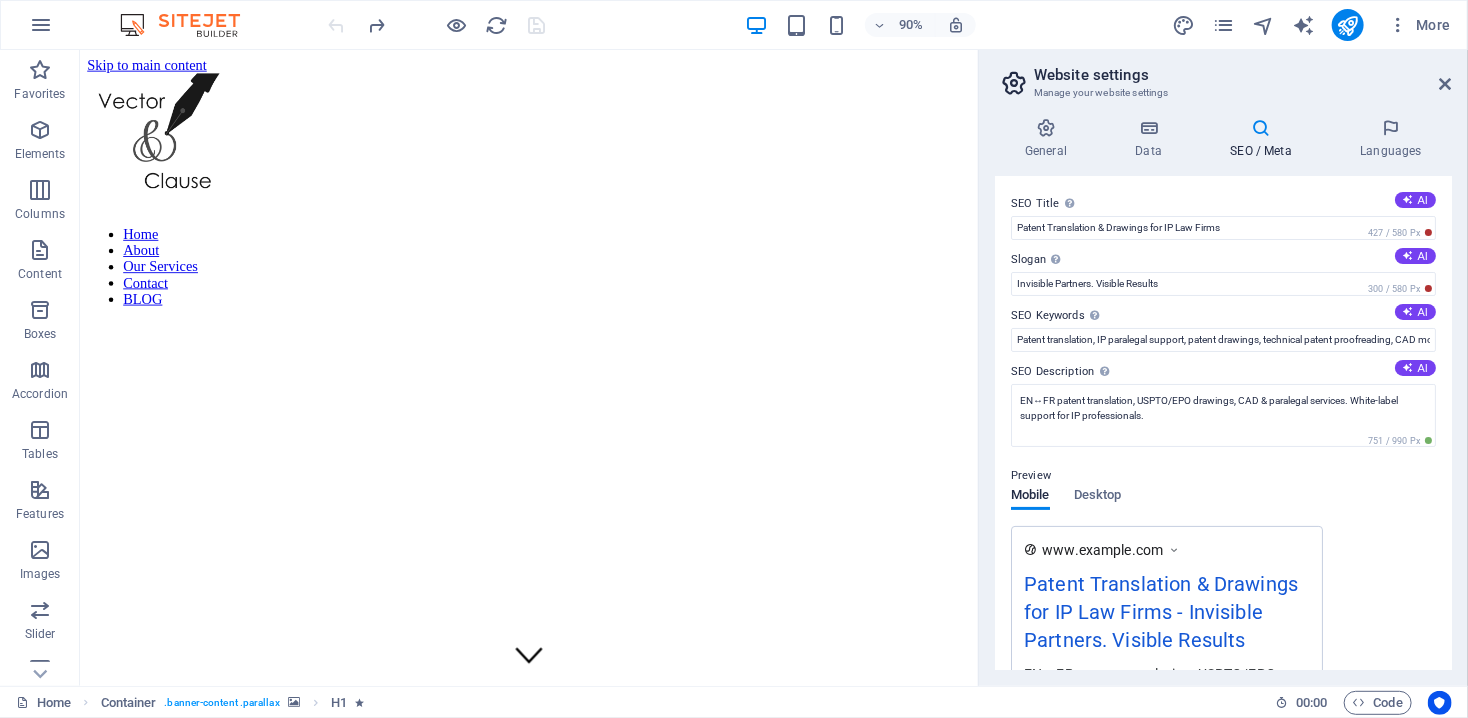 click at bounding box center (1261, 128) 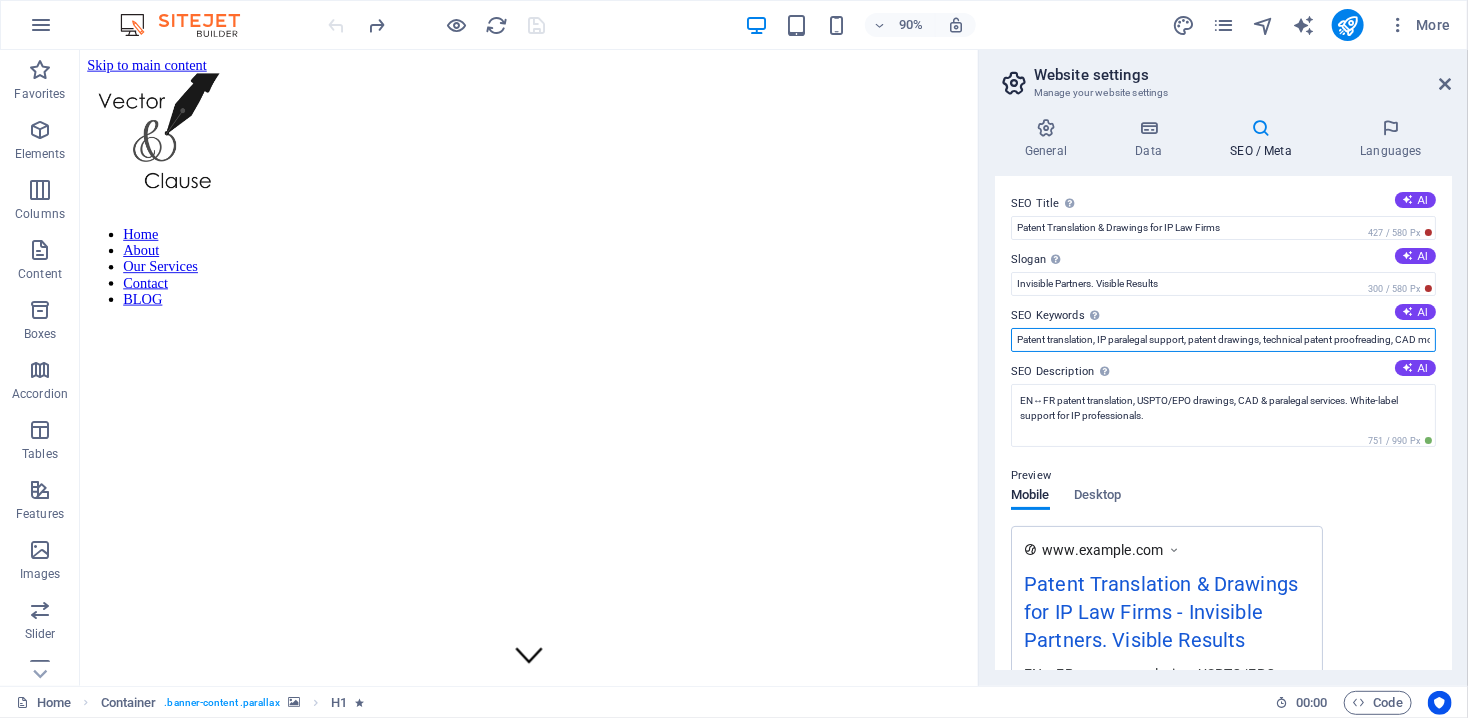 click on "Patent translation, IP paralegal support, patent drawings, technical patent proofreading, CAD modeling services, USPTO compliant translations" at bounding box center (1223, 340) 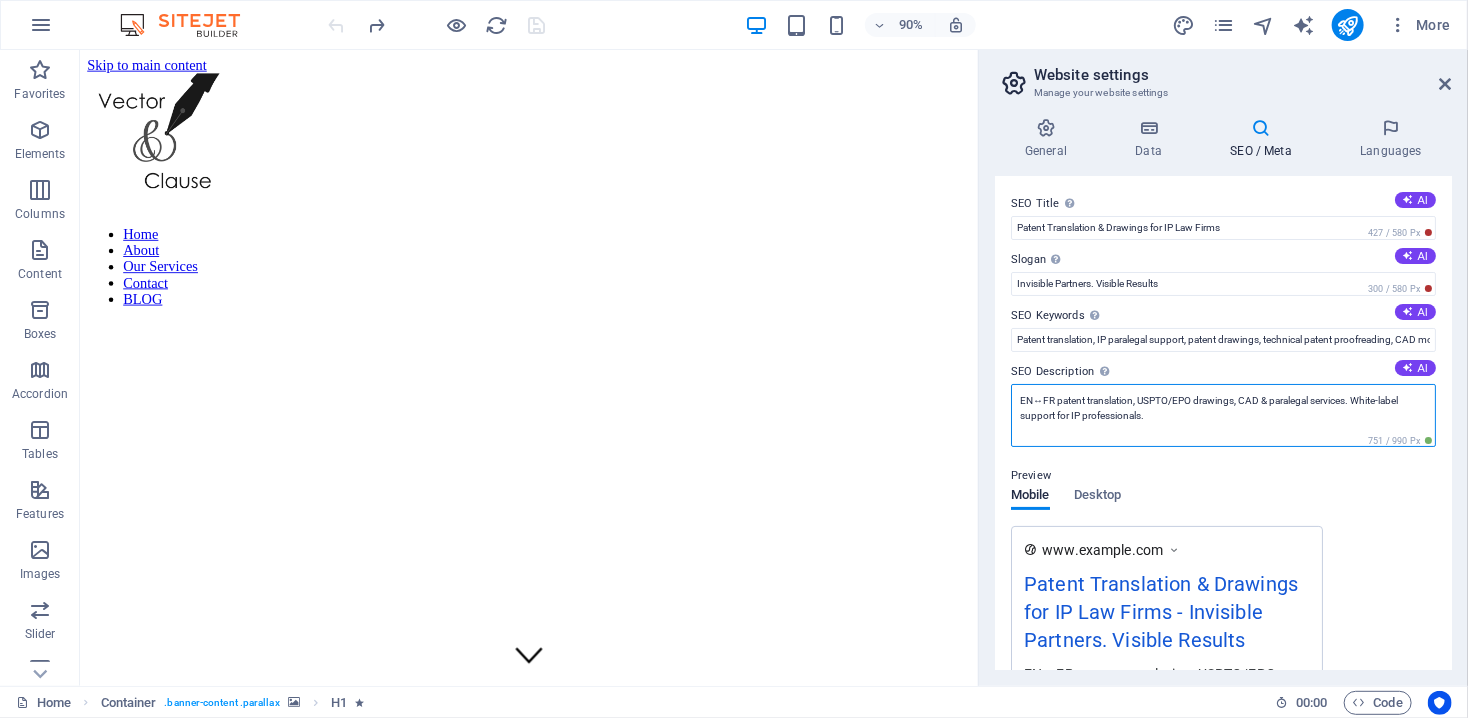 click on "EN↔FR patent translation, USPTO/EPO drawings, CAD & paralegal services. White-label support for IP professionals." at bounding box center (1223, 415) 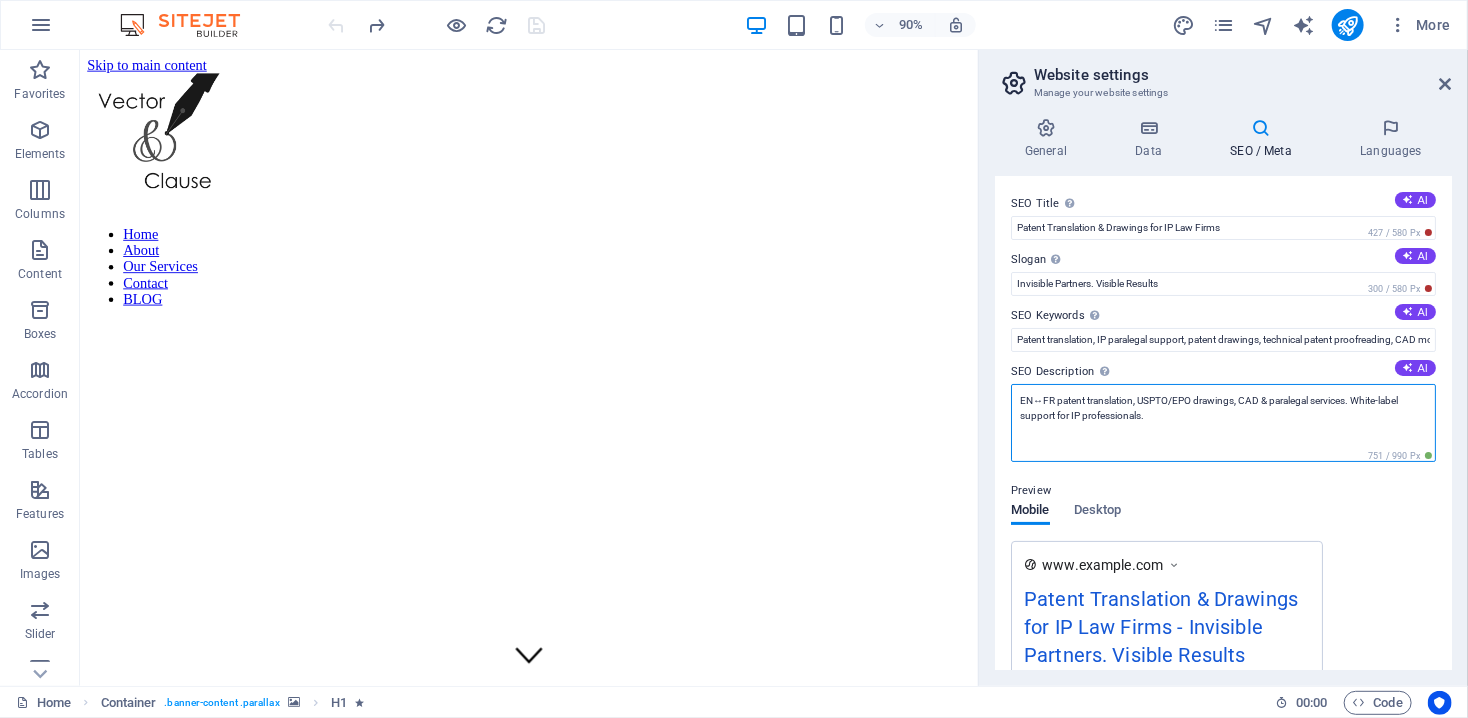 click on "EN↔FR patent translation, USPTO/EPO drawings, CAD & paralegal services. White-label support for IP professionals." at bounding box center (1223, 423) 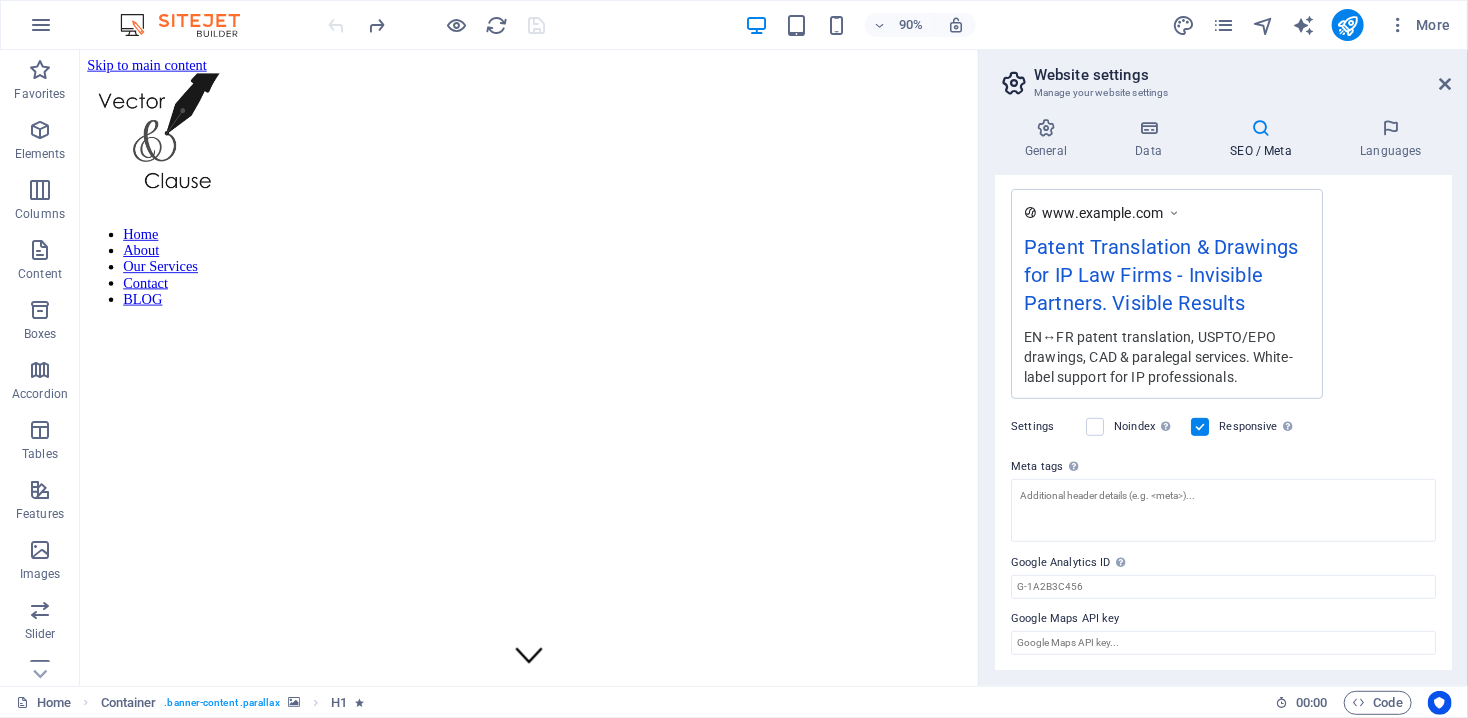 scroll, scrollTop: 0, scrollLeft: 0, axis: both 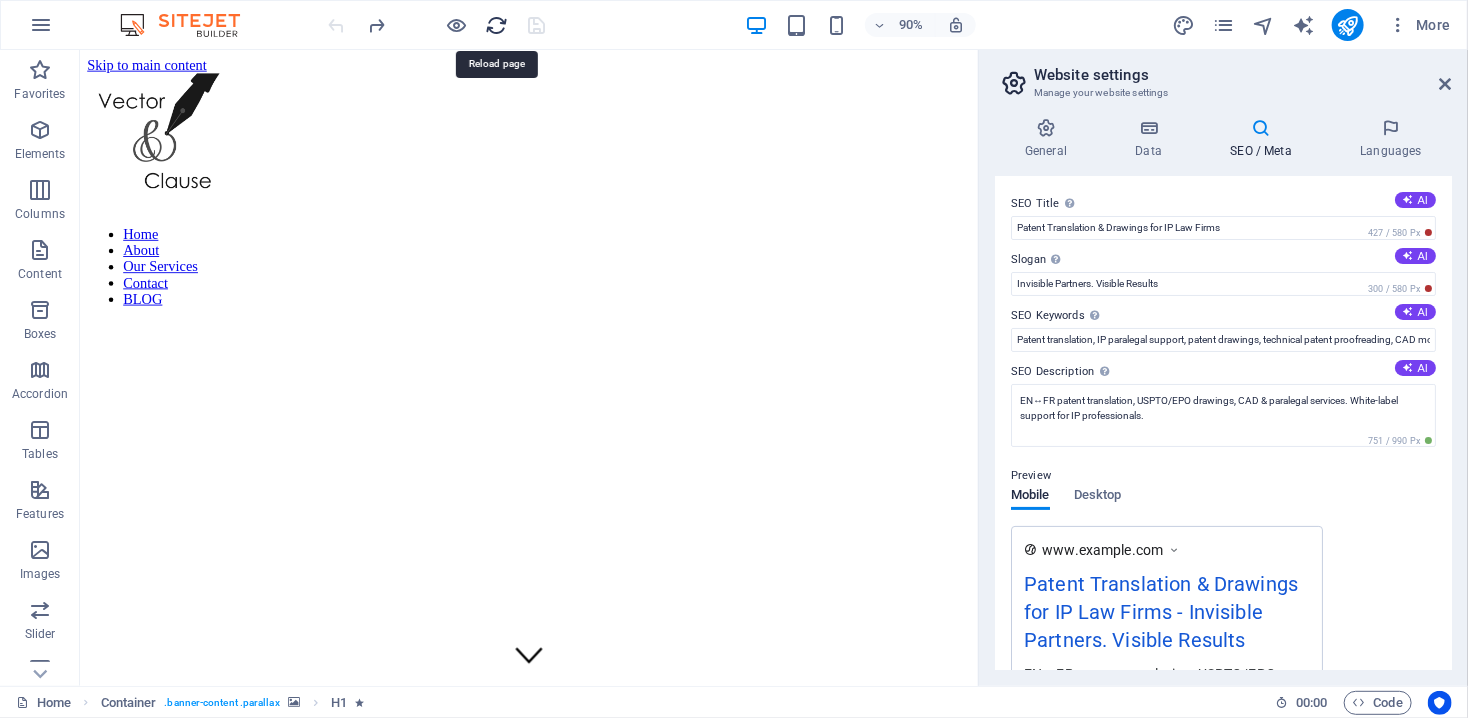 click at bounding box center [497, 25] 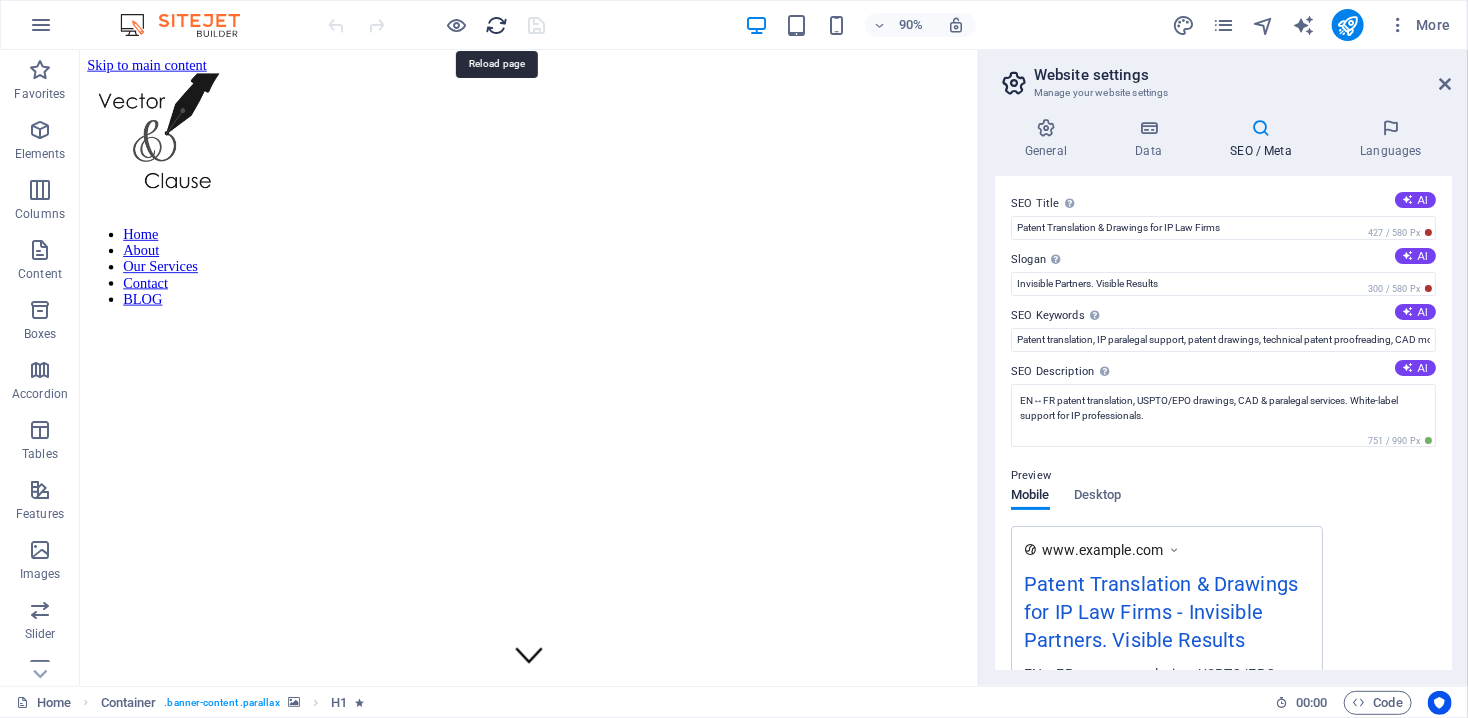 scroll, scrollTop: 0, scrollLeft: 0, axis: both 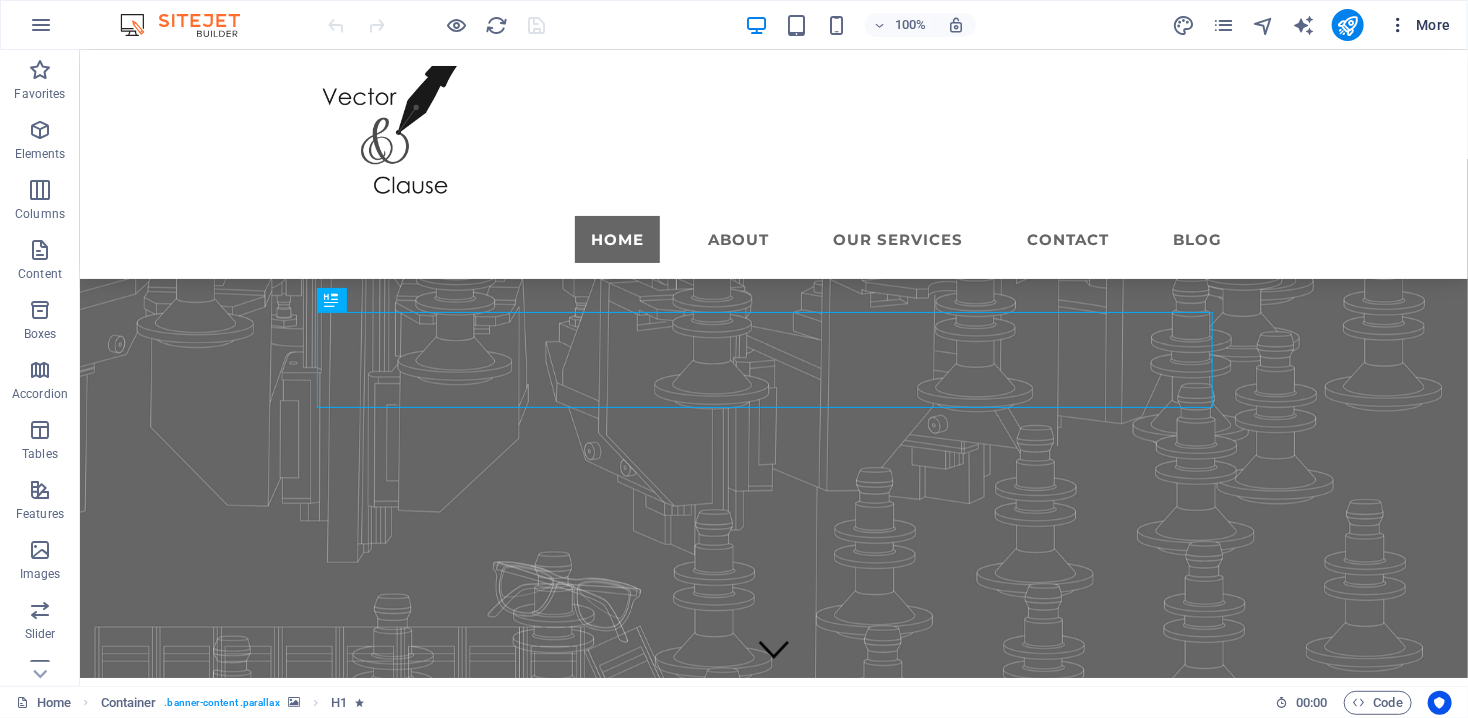 click at bounding box center (1398, 25) 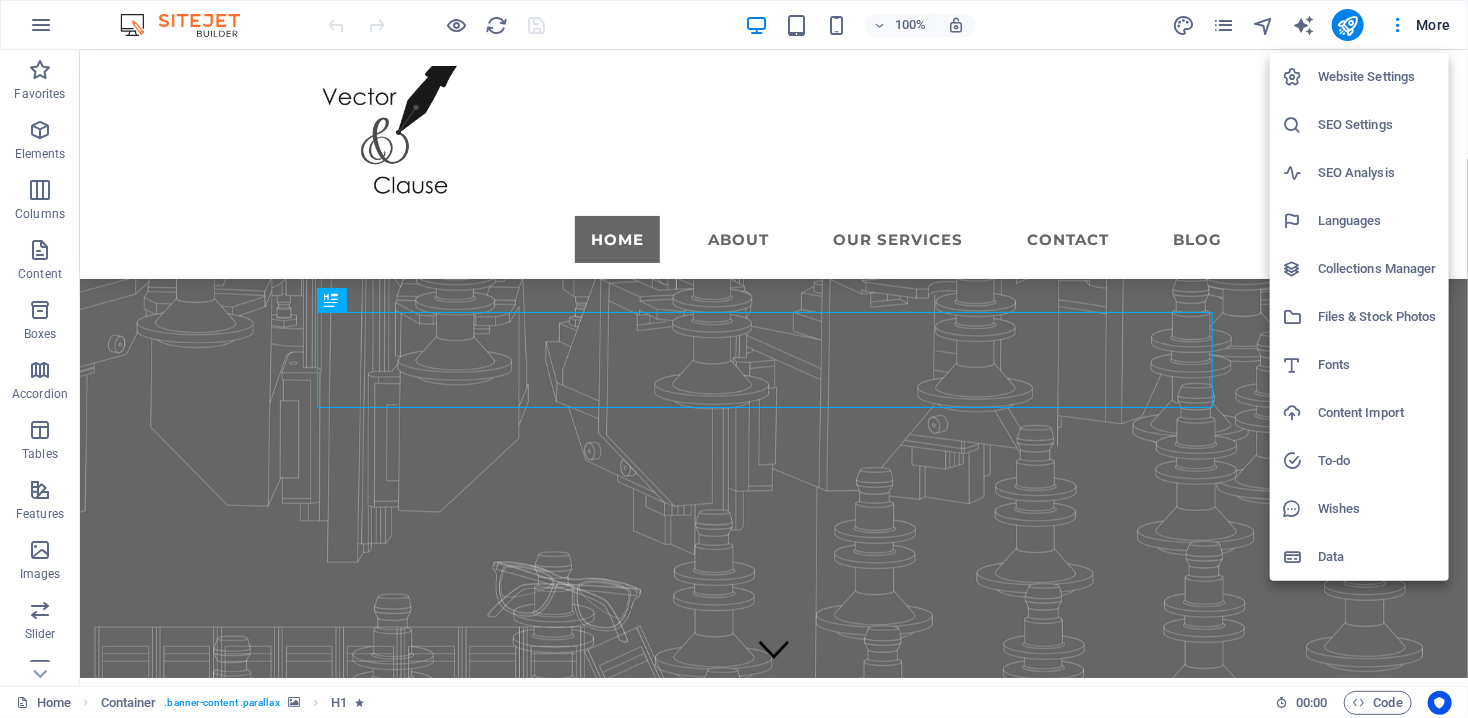click on "SEO Analysis" at bounding box center (1377, 173) 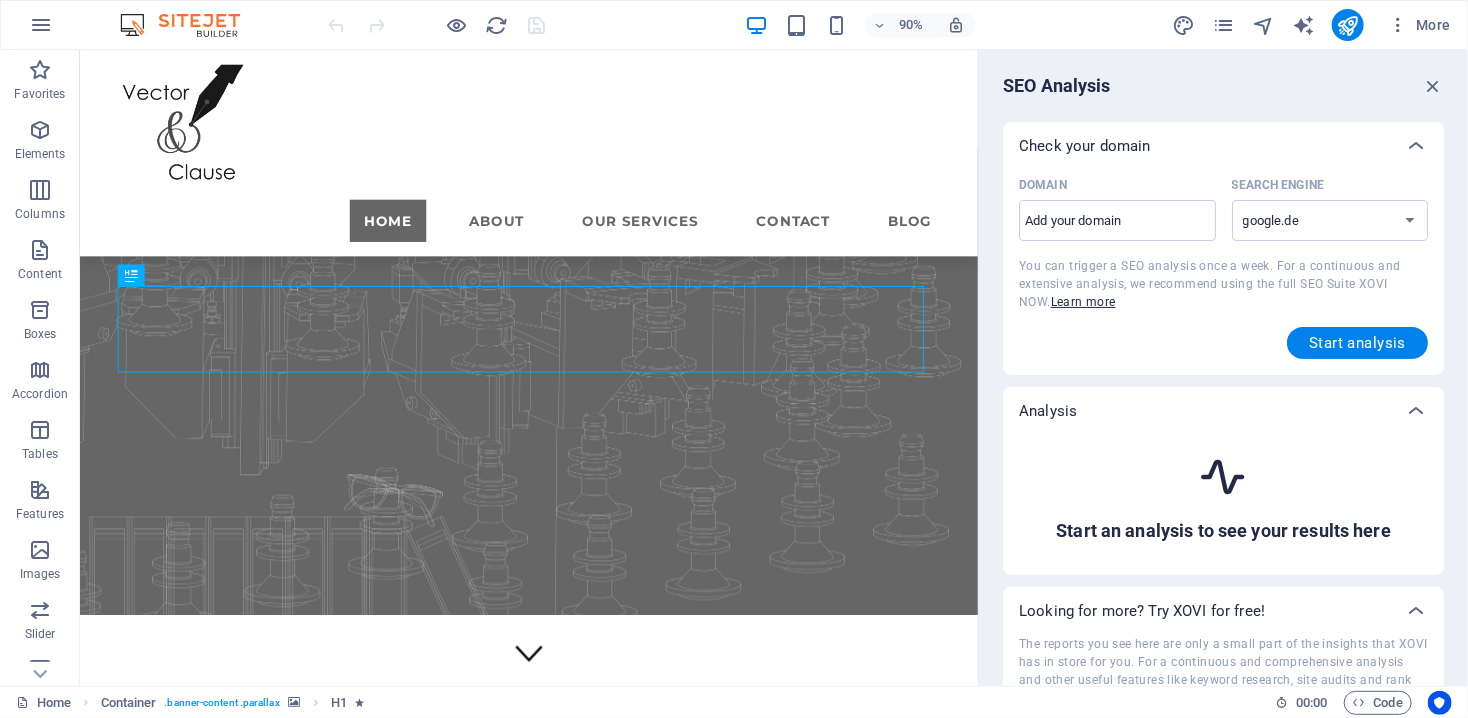 select on "google.com" 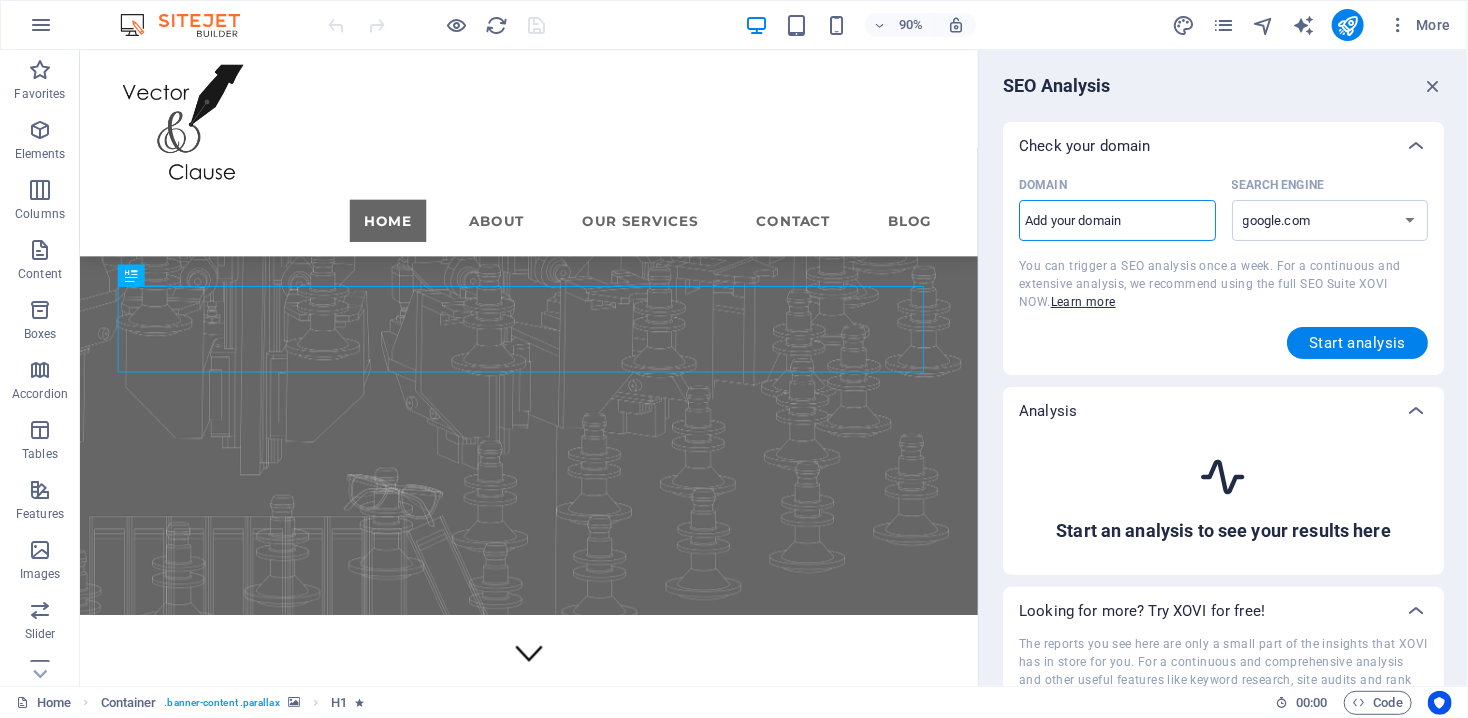 click on "Domain ​" at bounding box center [1117, 221] 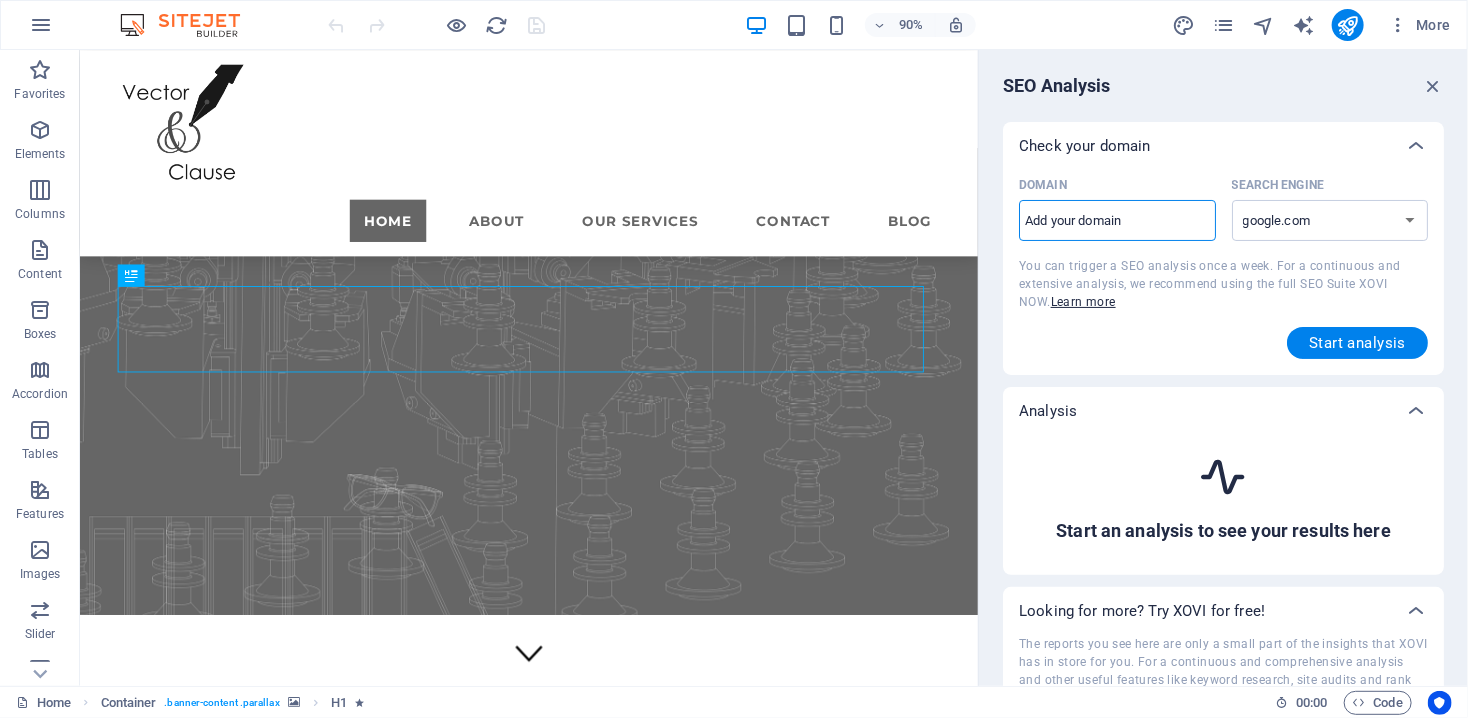 click on "Domain" at bounding box center (1113, 185) 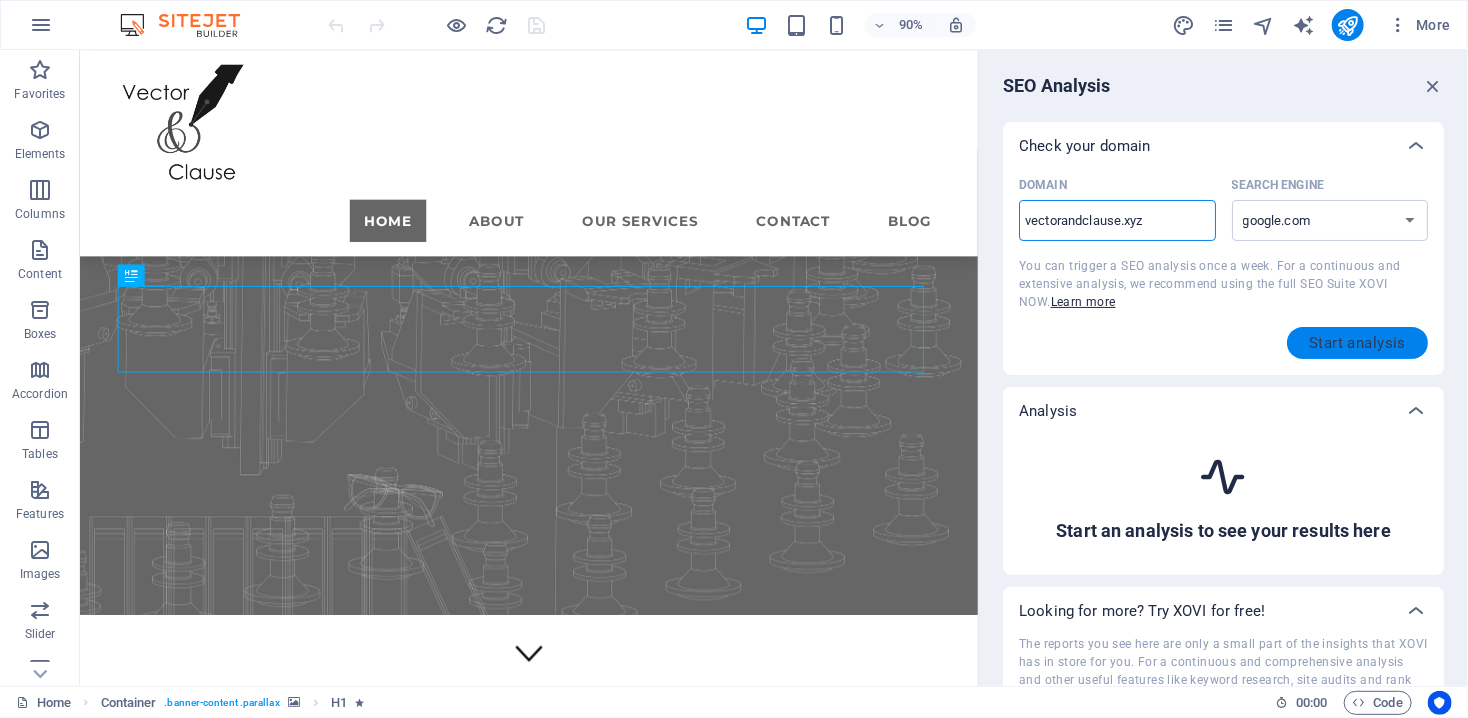 type on "vectorandclause.xyz" 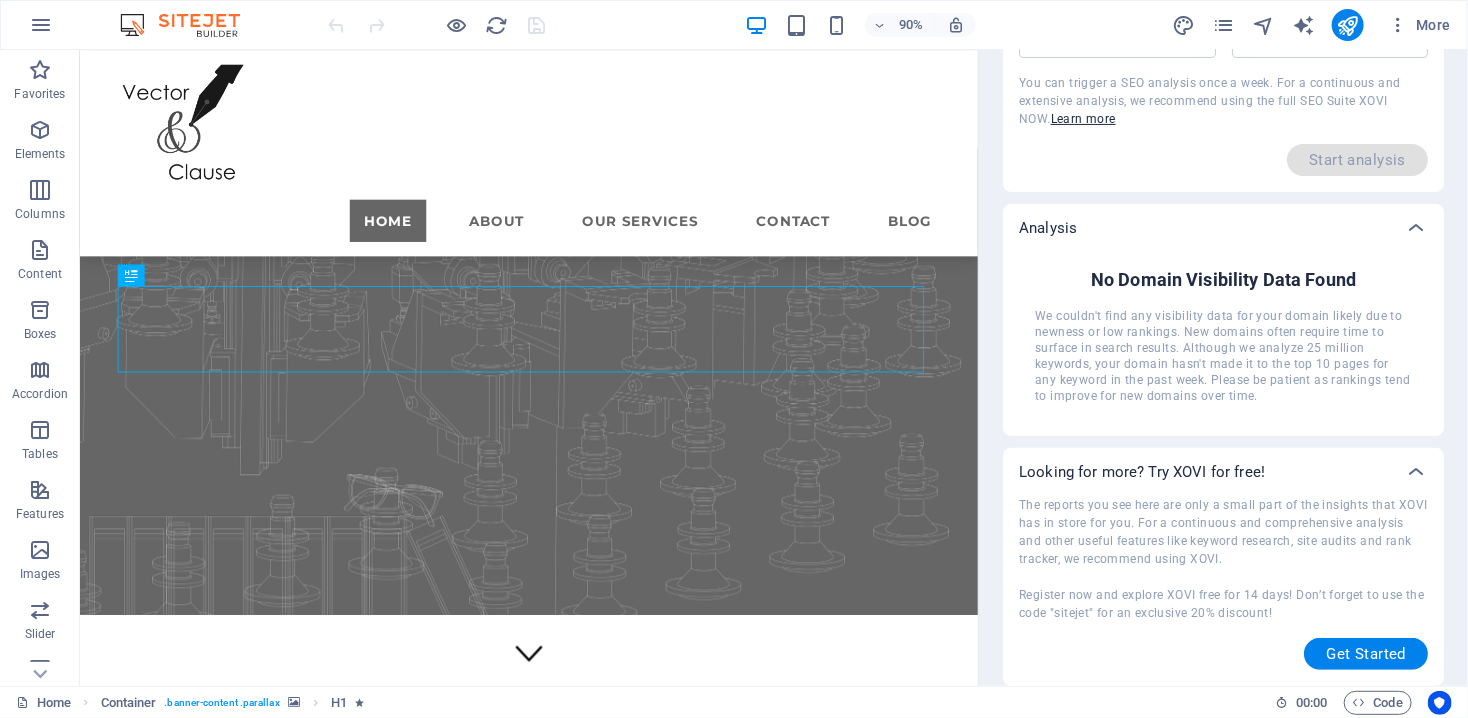 scroll, scrollTop: 0, scrollLeft: 0, axis: both 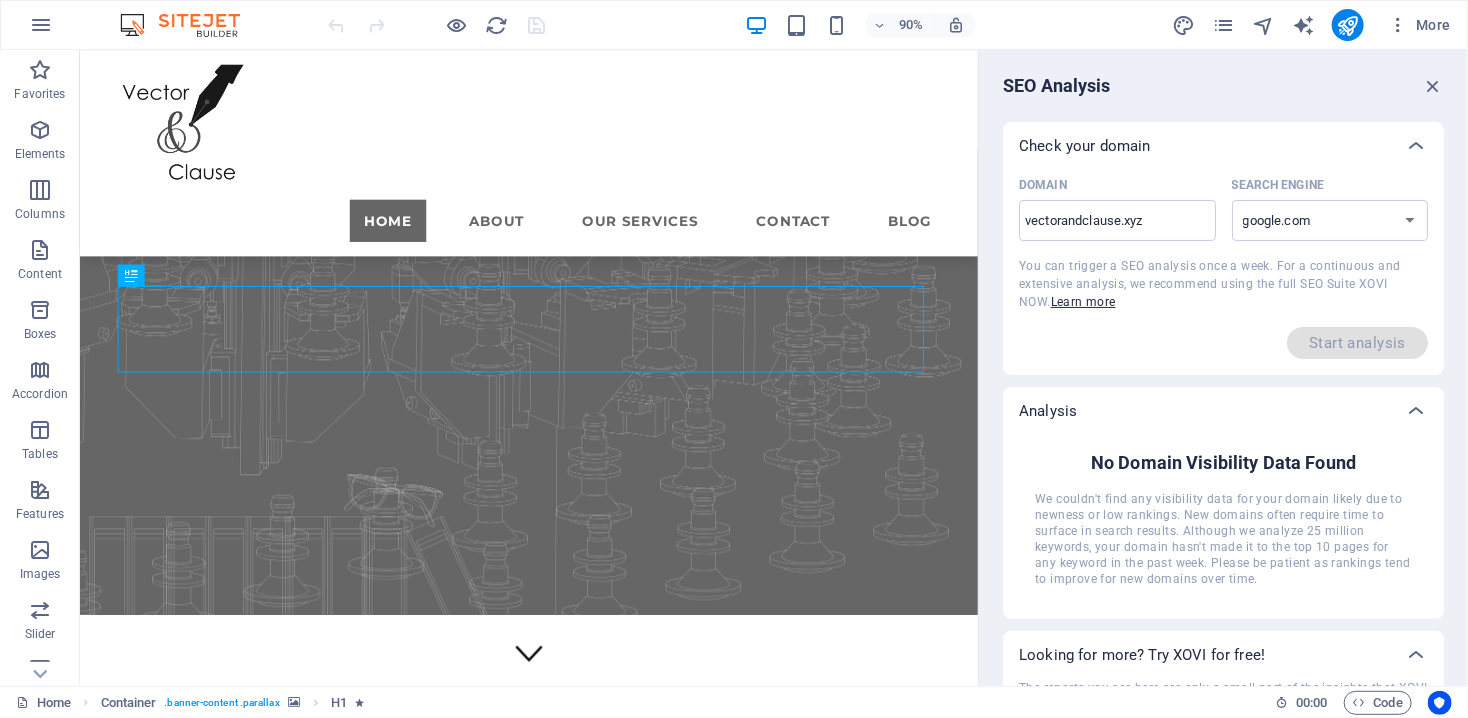 click on "Search Engine" at bounding box center [1326, 185] 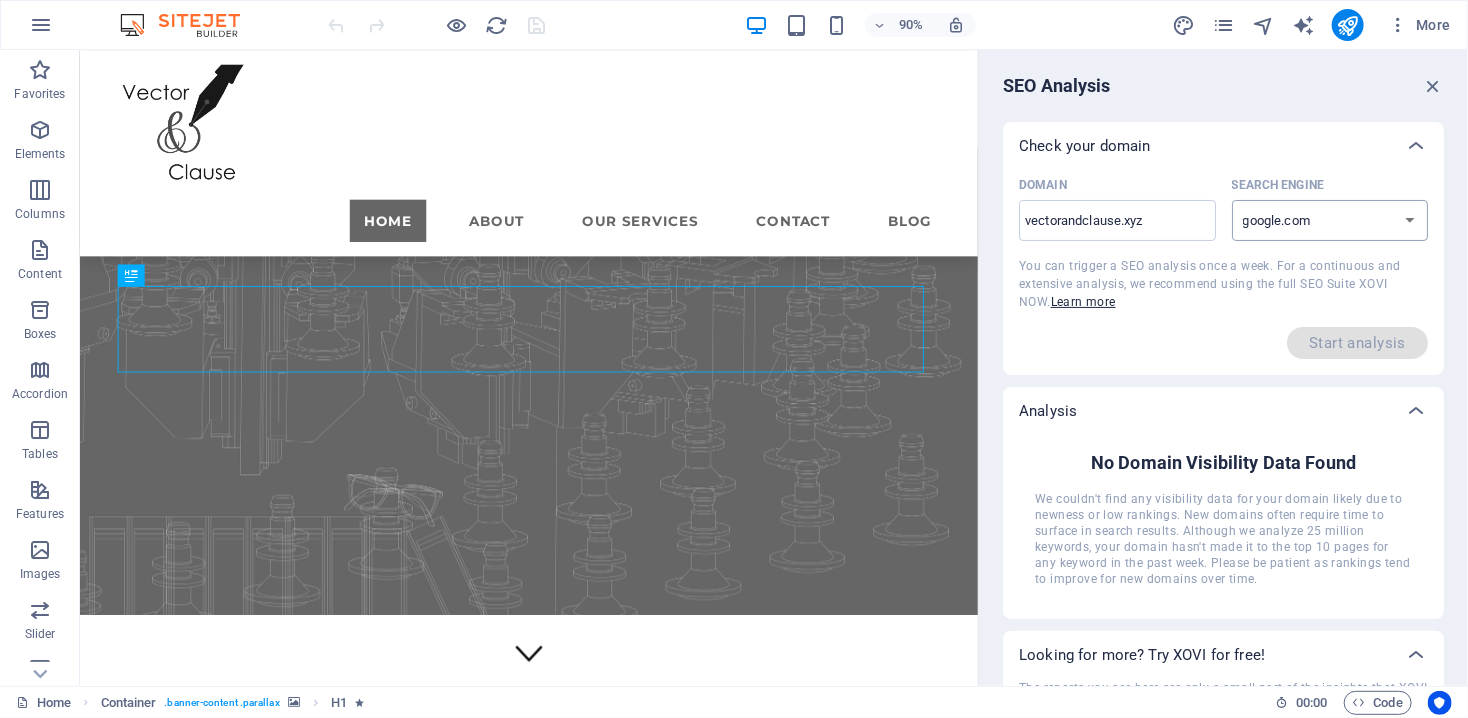 click on "google.de google.at google.es google.co.uk google.fr google.it google.ch google.com google.com.br bing.com" at bounding box center (1330, 220) 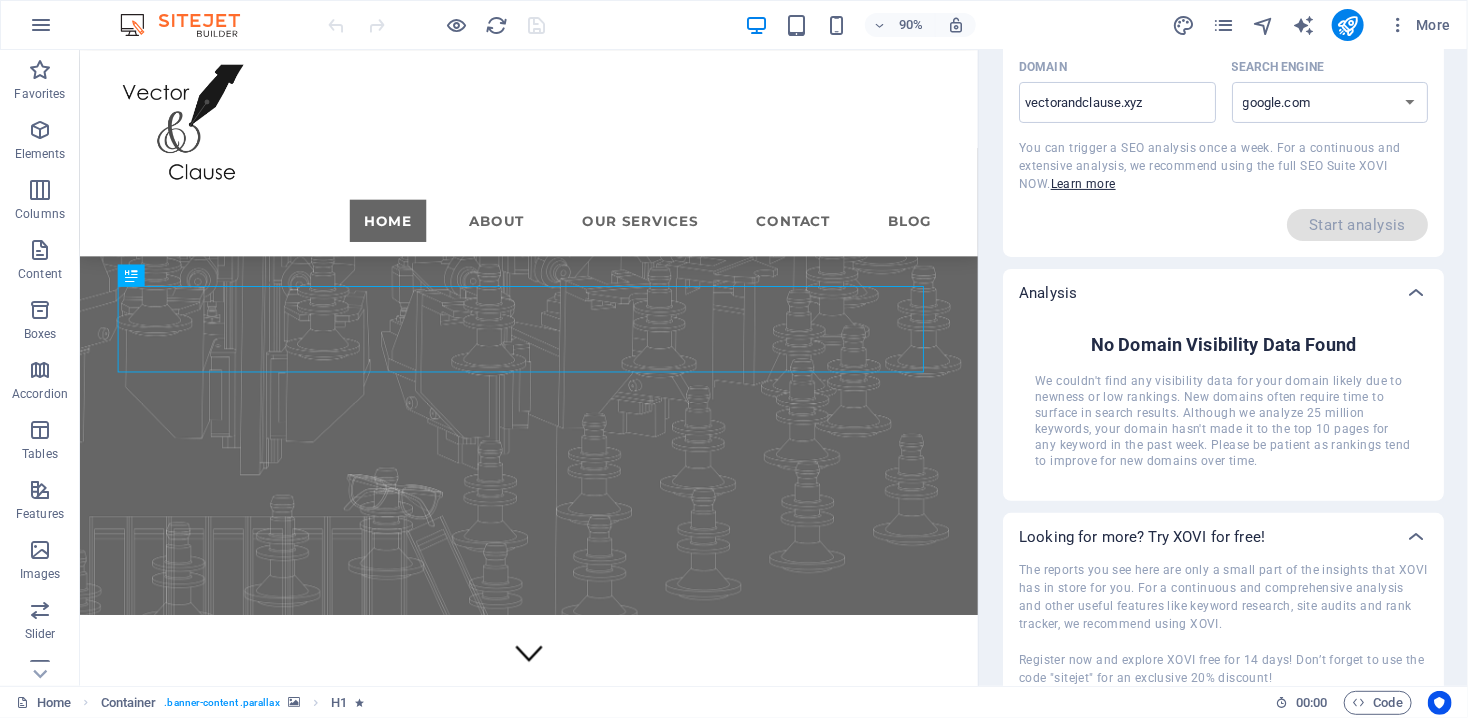 scroll, scrollTop: 183, scrollLeft: 0, axis: vertical 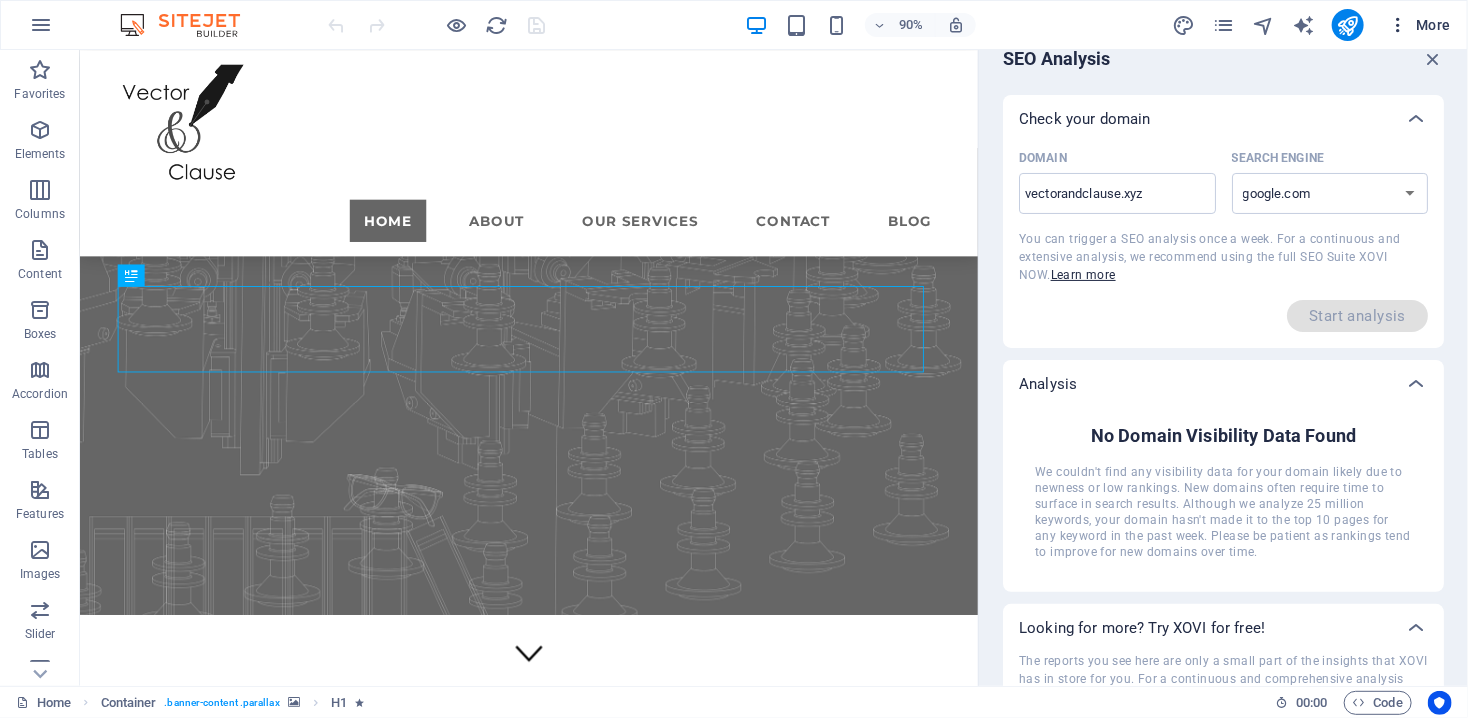 click on "More" at bounding box center [1419, 25] 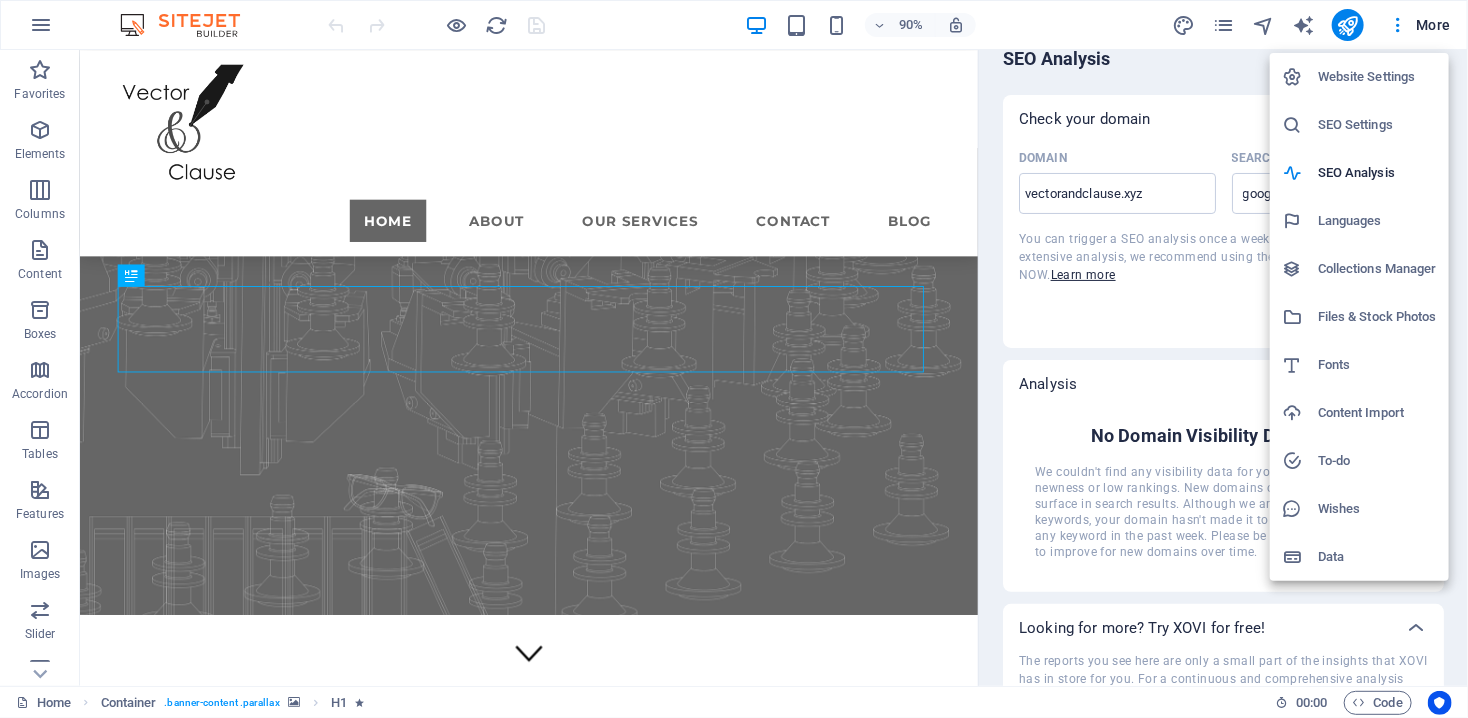 click on "Wishes" at bounding box center [1377, 509] 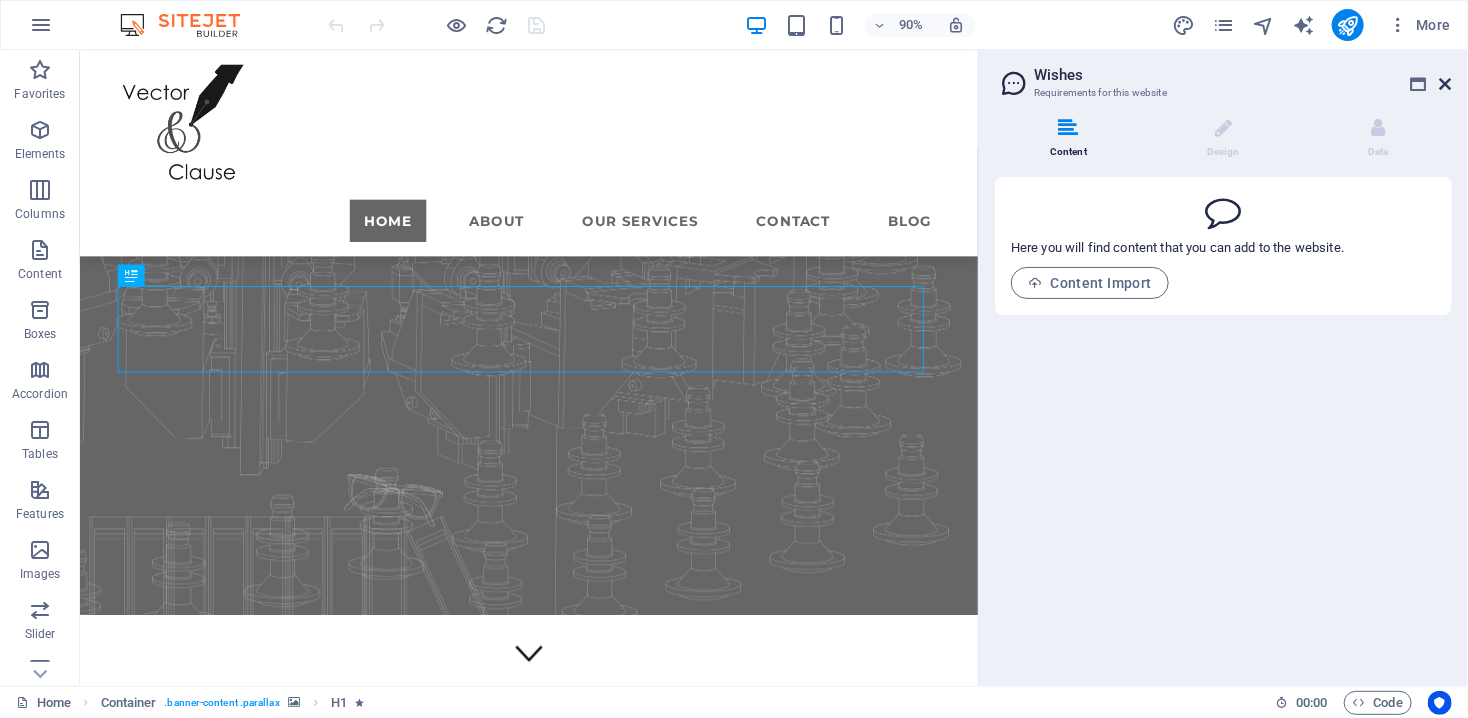click at bounding box center (1446, 84) 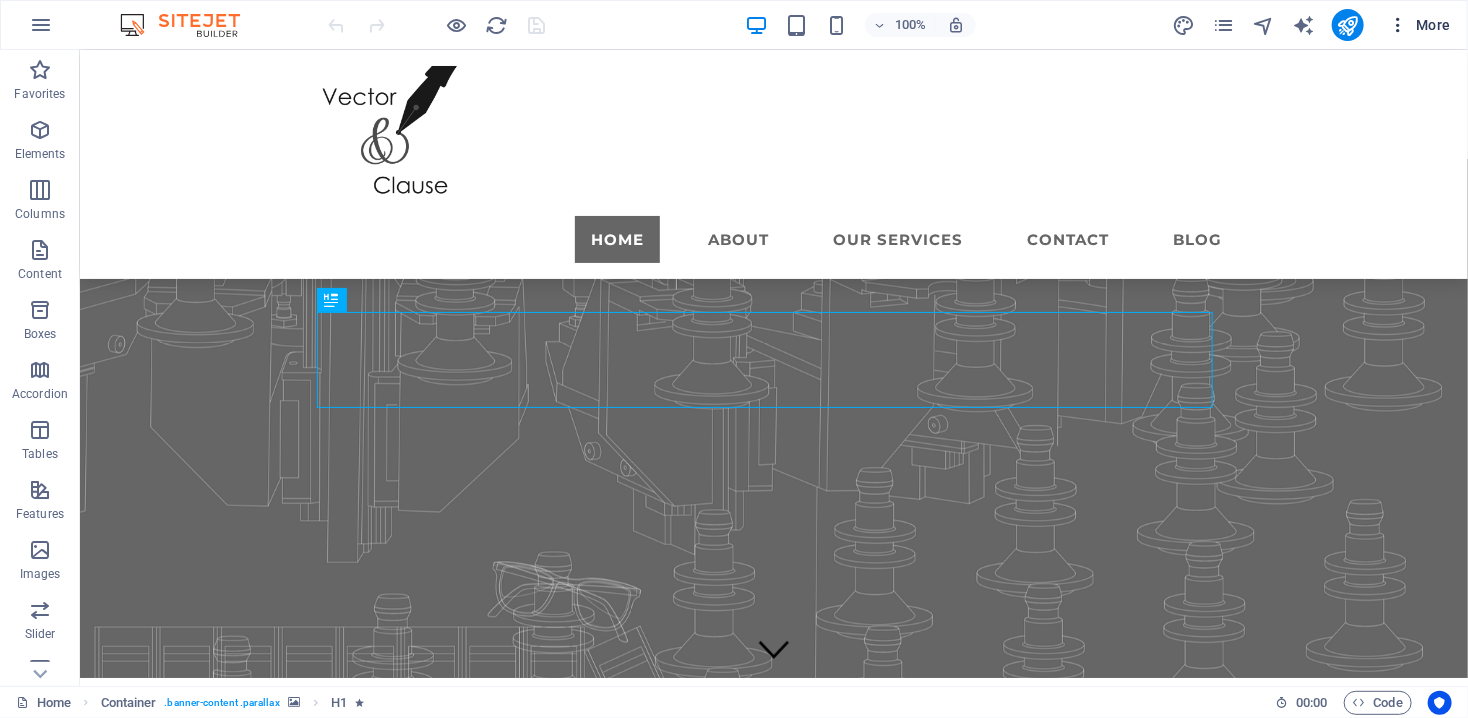 click at bounding box center [1398, 25] 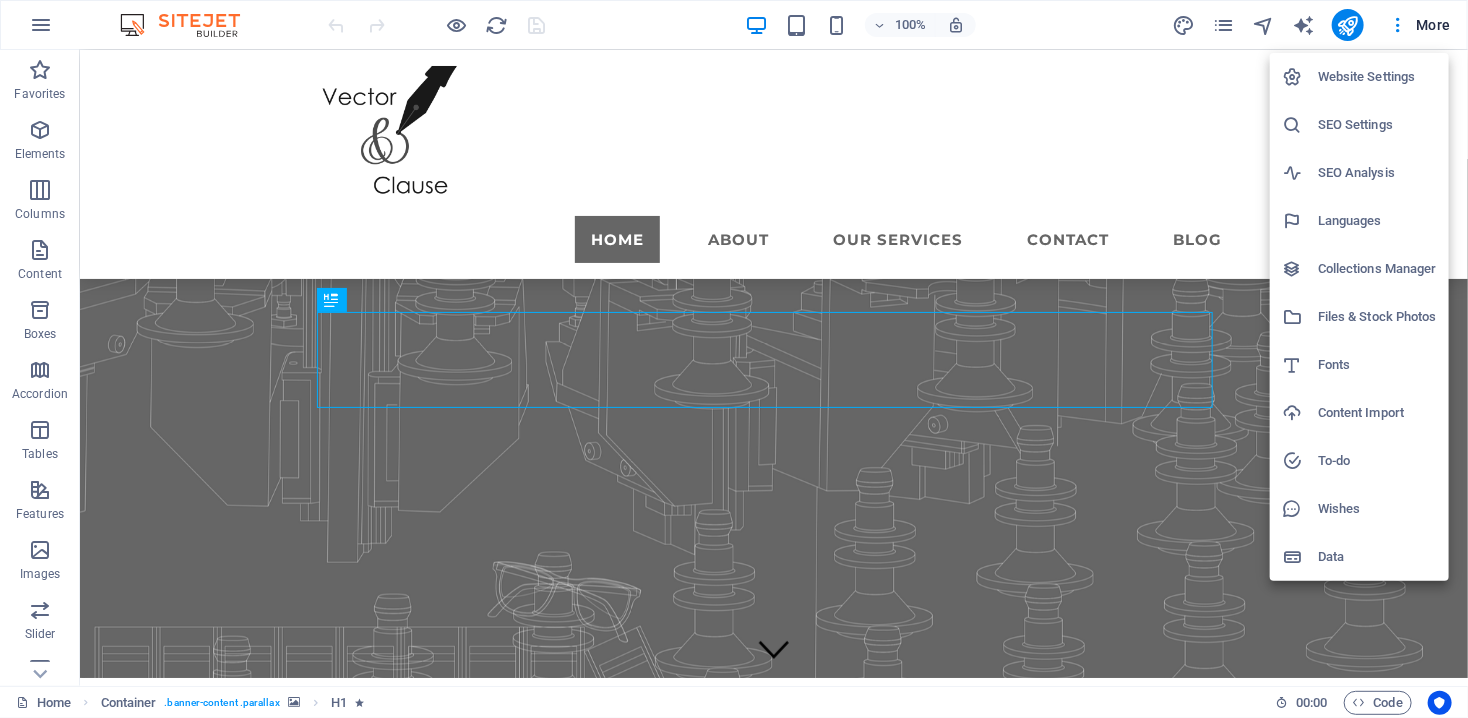 click on "Website Settings" at bounding box center (1377, 77) 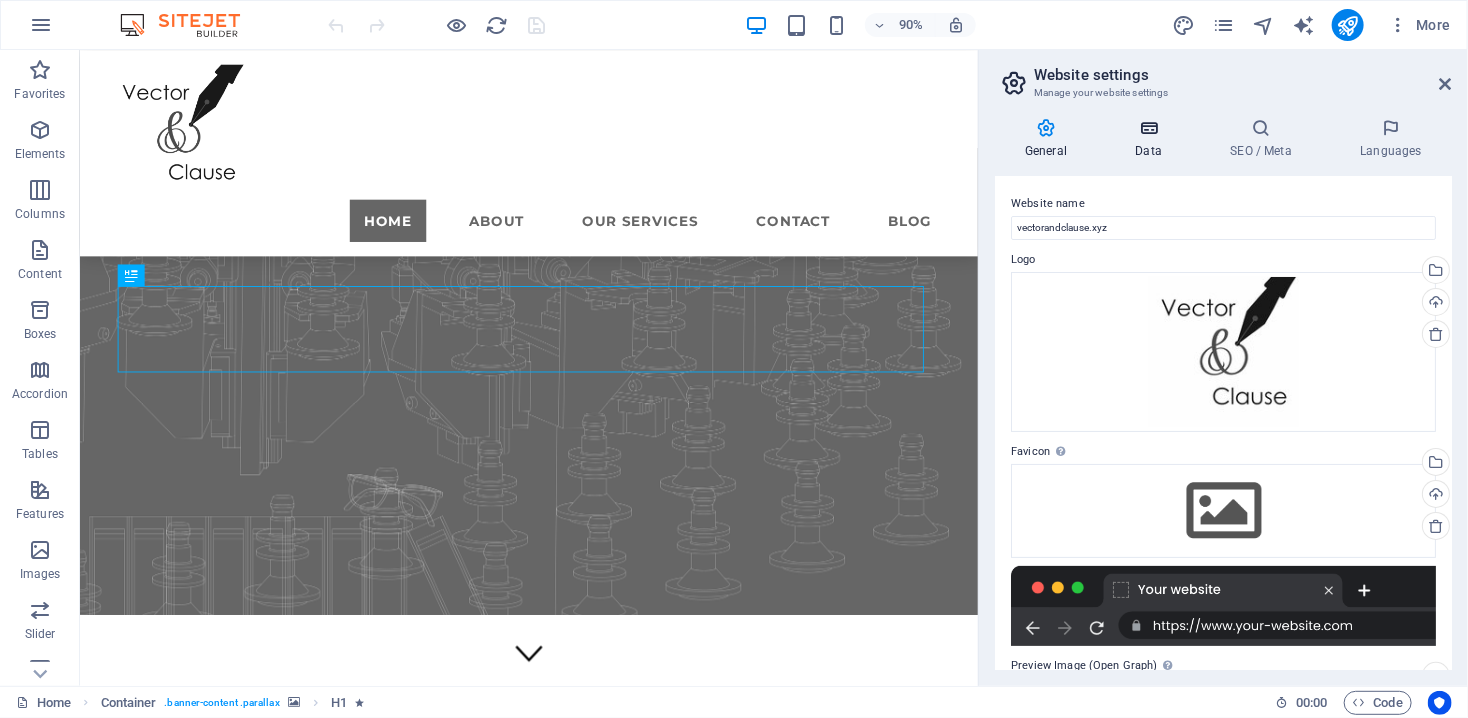 click on "Data" at bounding box center (1152, 139) 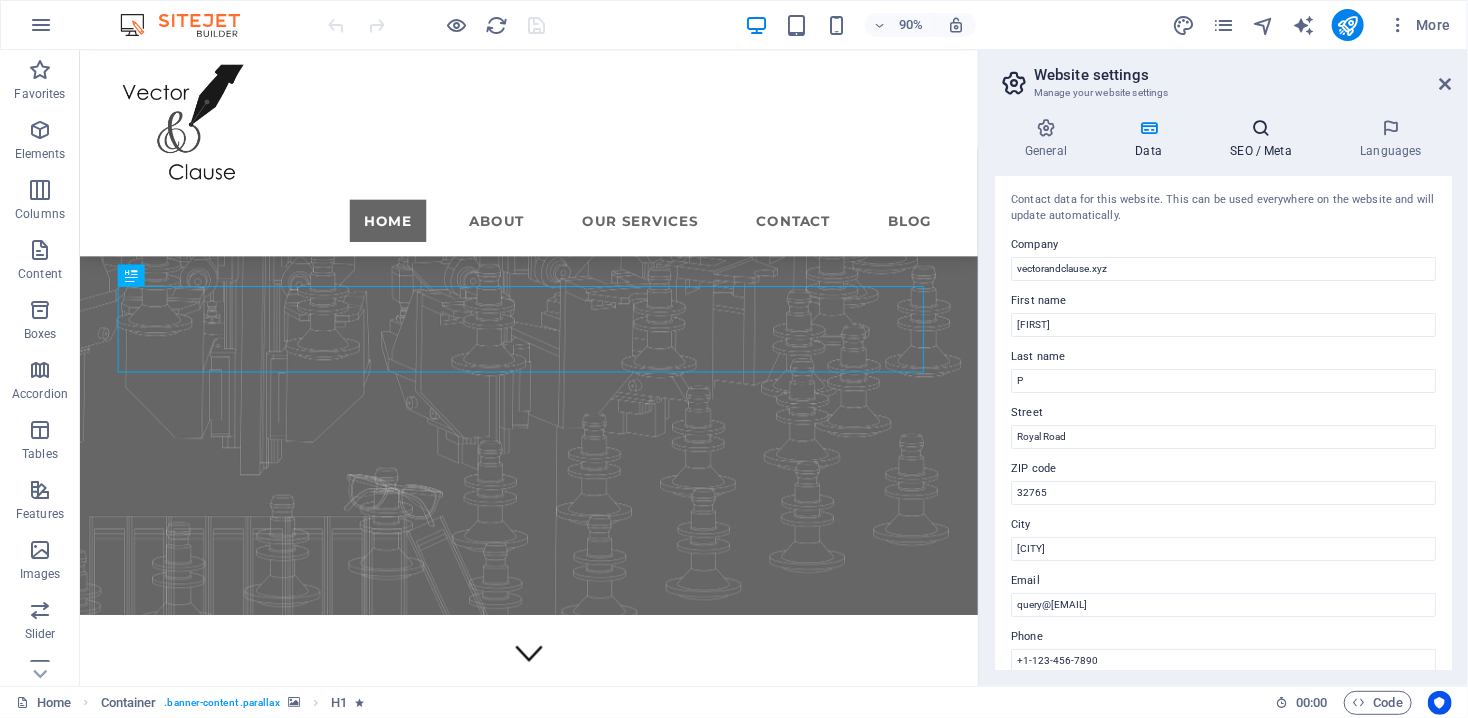 click at bounding box center [1261, 128] 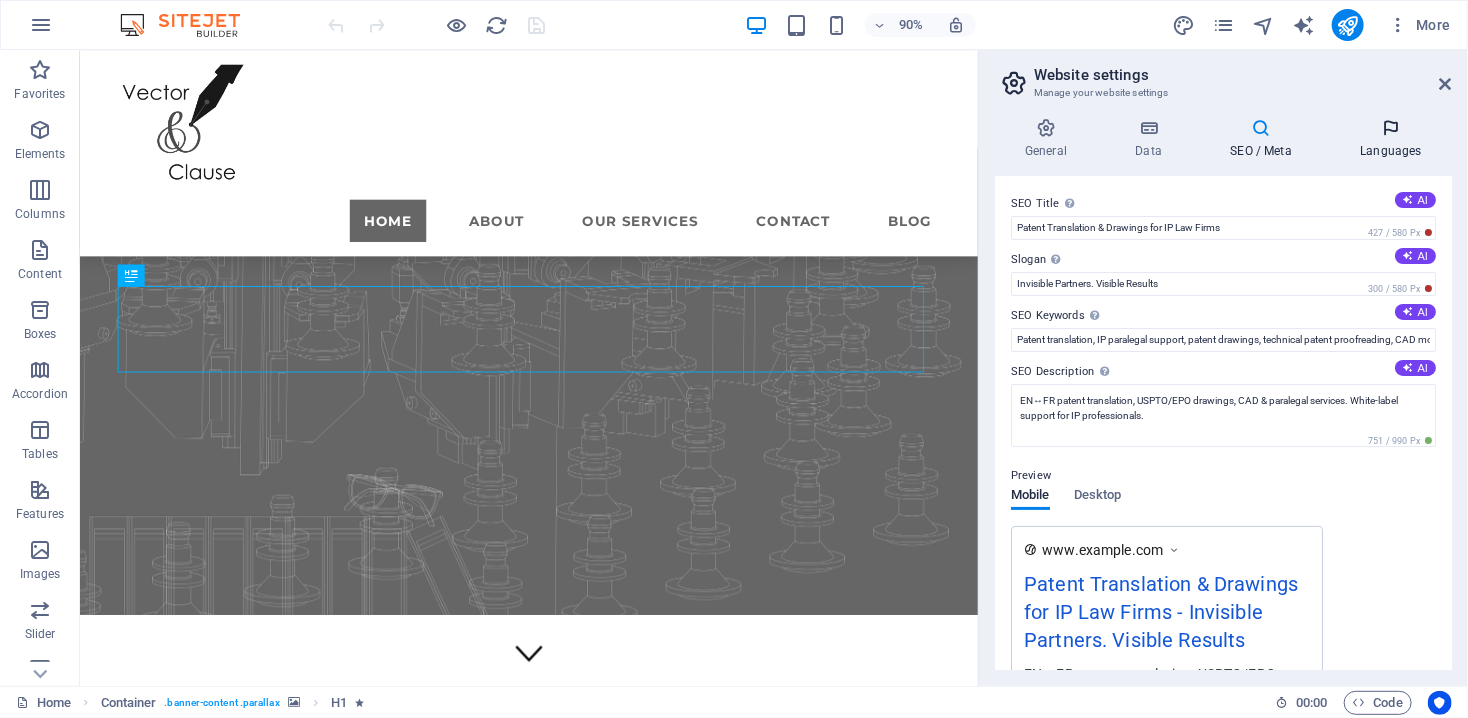 click on "Languages" at bounding box center (1391, 139) 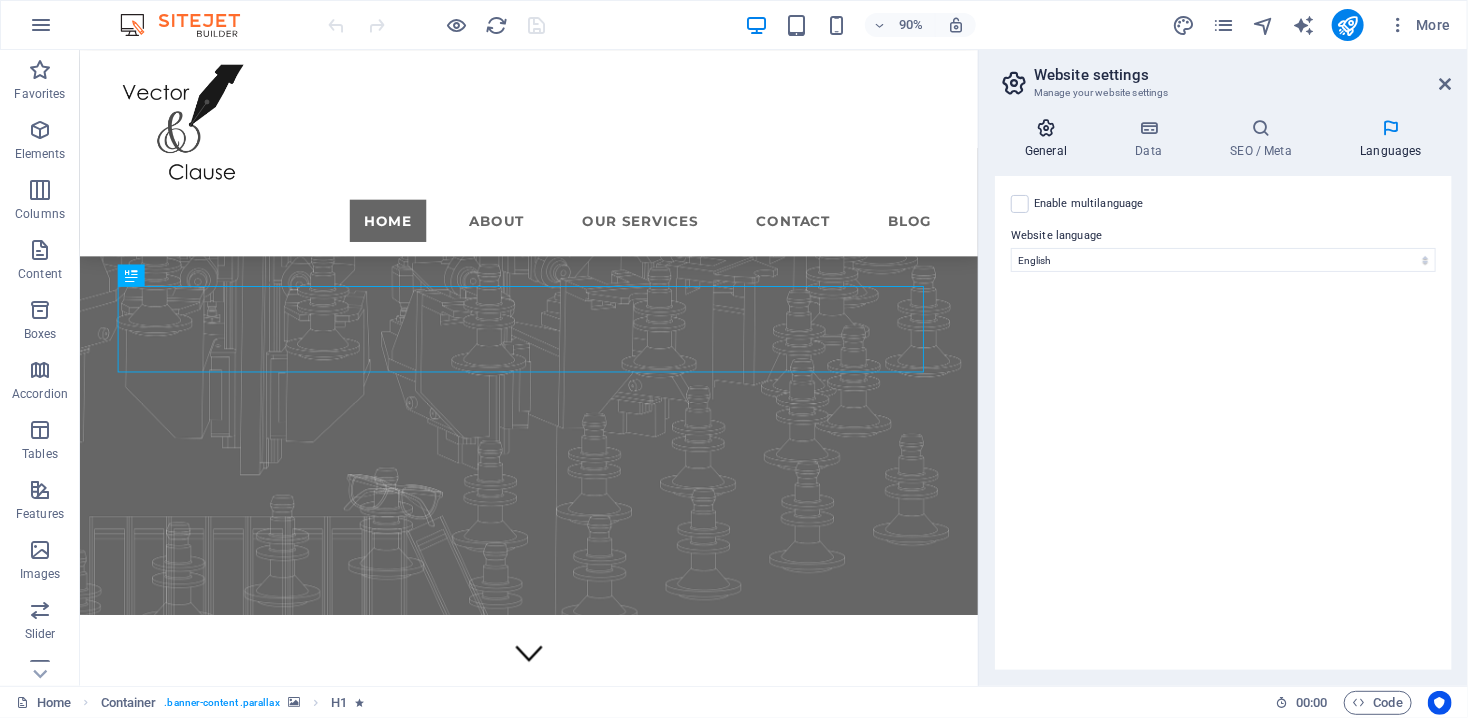 click at bounding box center (1046, 128) 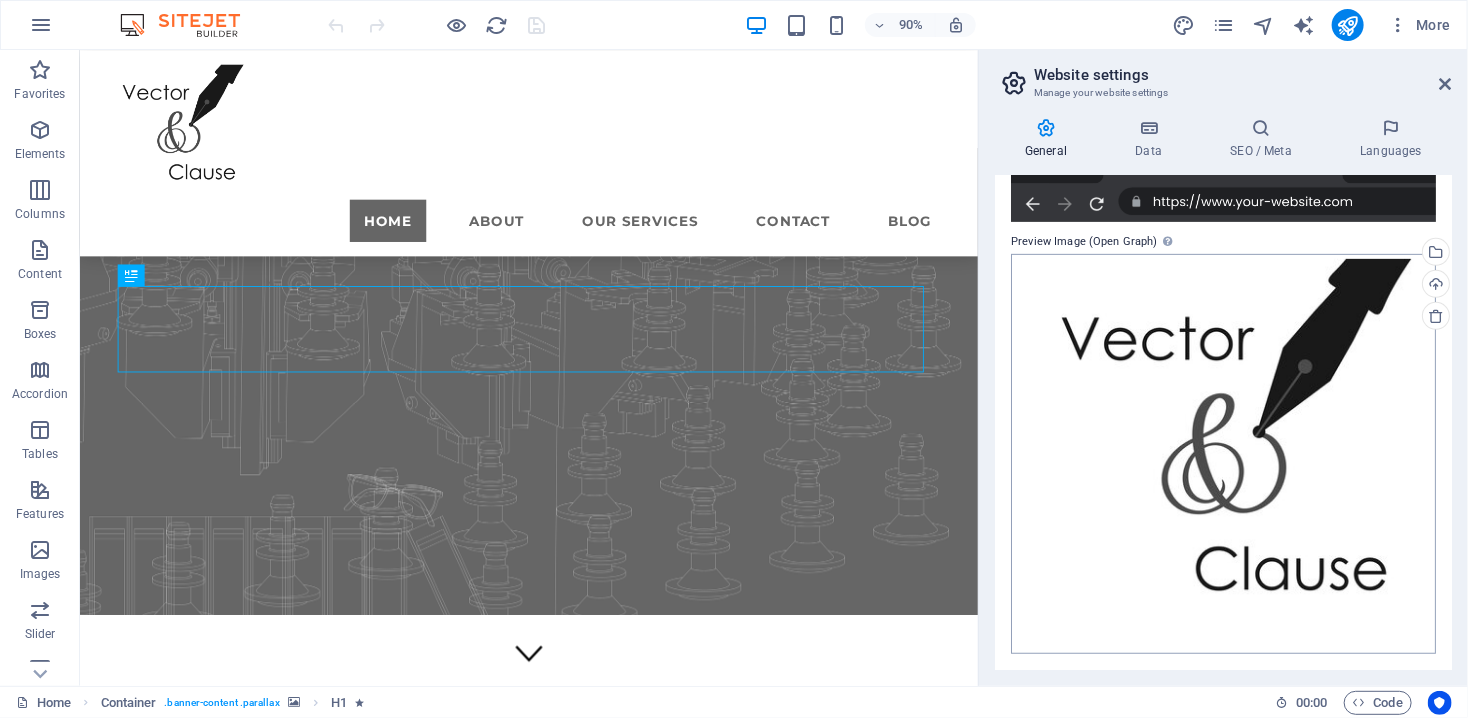 scroll, scrollTop: 0, scrollLeft: 0, axis: both 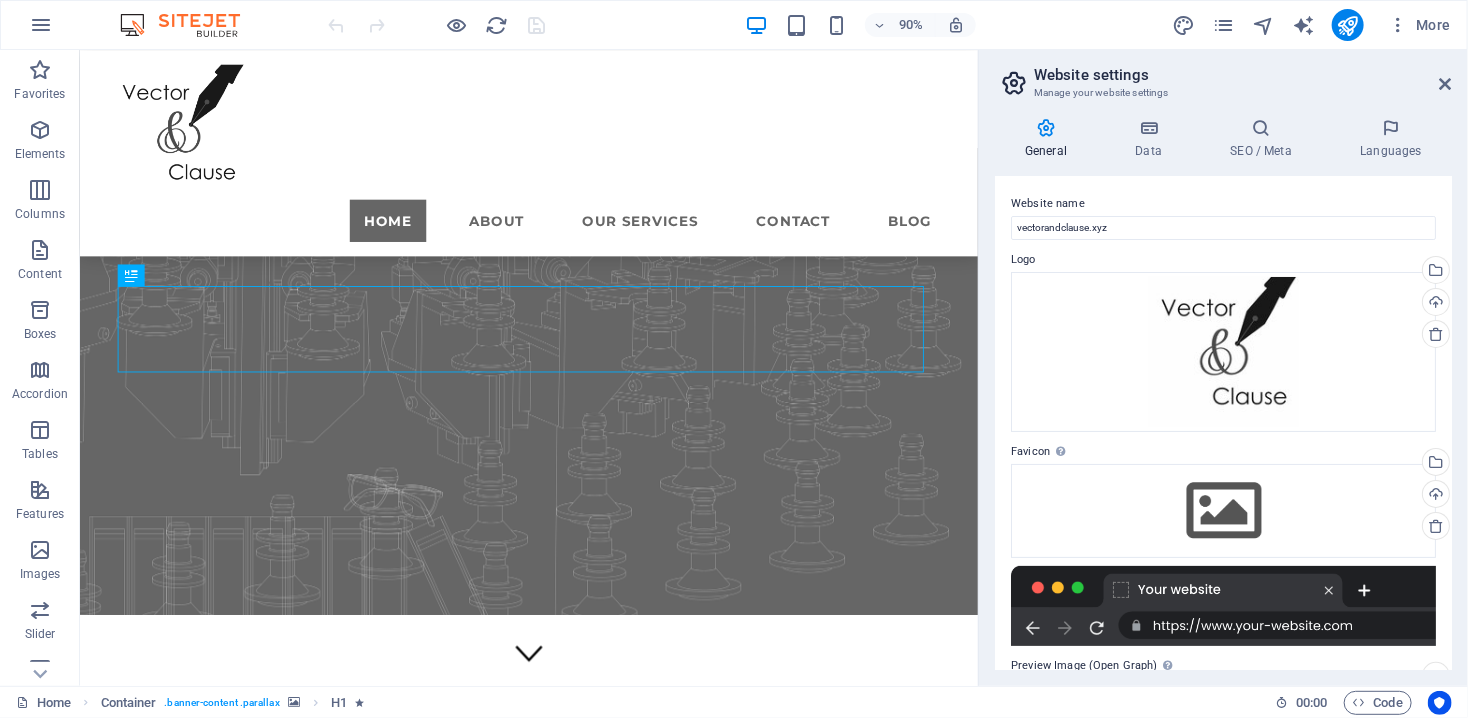 click on "General  Data  SEO / Meta  Languages Website name vectorandclause.xyz Logo Drag files here, click to choose files or select files from Files or our free stock photos & videos Select files from the file manager, stock photos, or upload file(s) Upload Favicon Set the favicon of your website here. A favicon is a small icon shown in the browser tab next to your website title. It helps visitors identify your website. Drag files here, click to choose files or select files from Files or our free stock photos & videos Select files from the file manager, stock photos, or upload file(s) Upload Preview Image (Open Graph) This image will be shown when the website is shared on social networks Drag files here, click to choose files or select files from Files or our free stock photos & videos Select files from the file manager, stock photos, or upload file(s) Upload Contact data for this website. This can be used everywhere on the website and will update automatically. Company vectorandclause.xyz First name Manohur P 32765" at bounding box center (1223, 394) 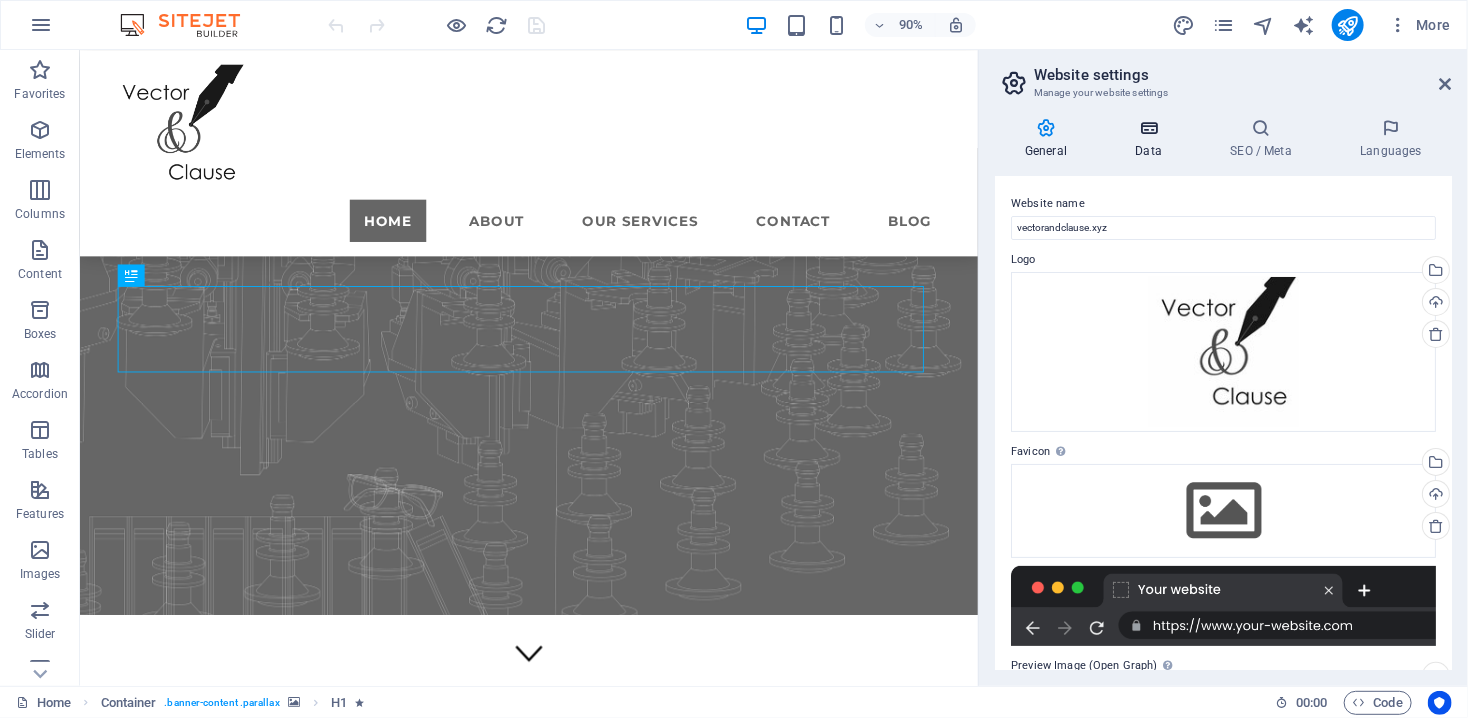 click on "Data" at bounding box center (1152, 139) 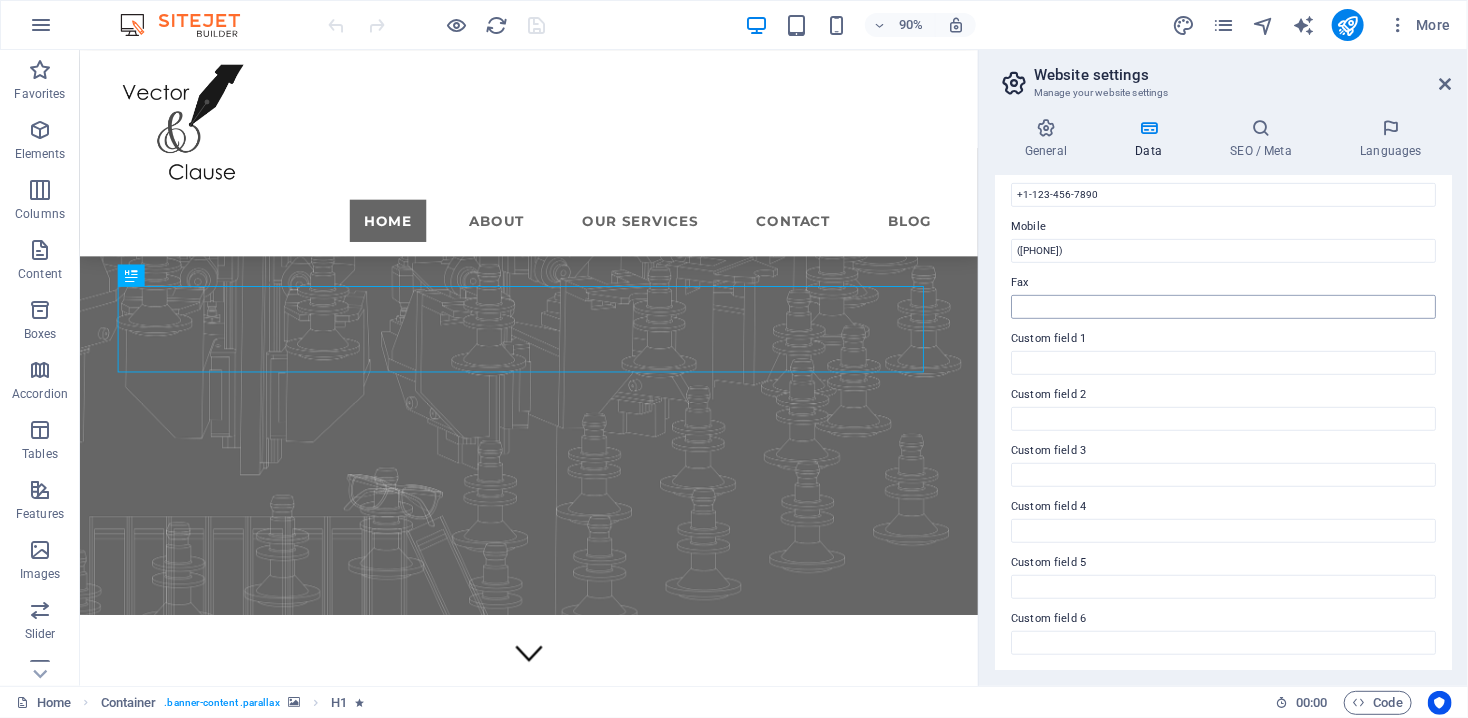 scroll, scrollTop: 0, scrollLeft: 0, axis: both 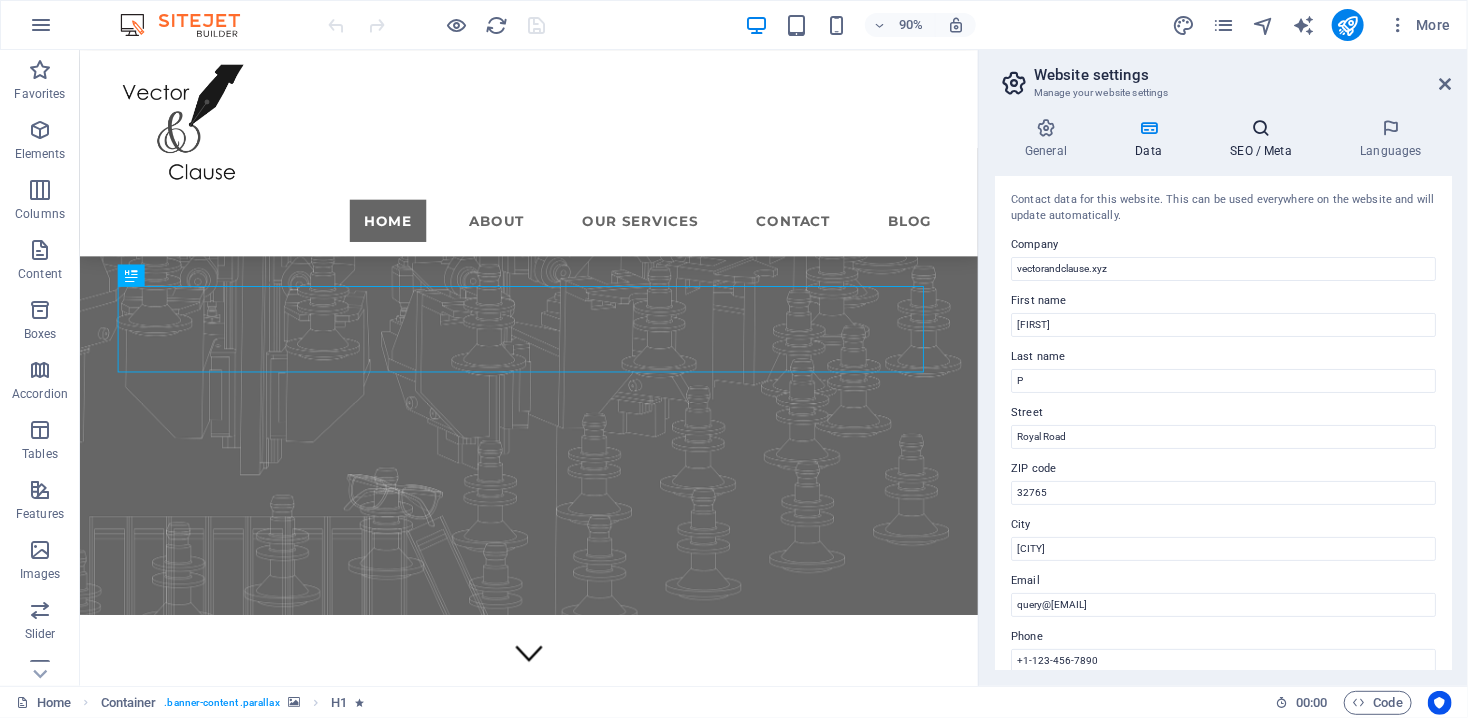 click on "SEO / Meta" at bounding box center (1265, 139) 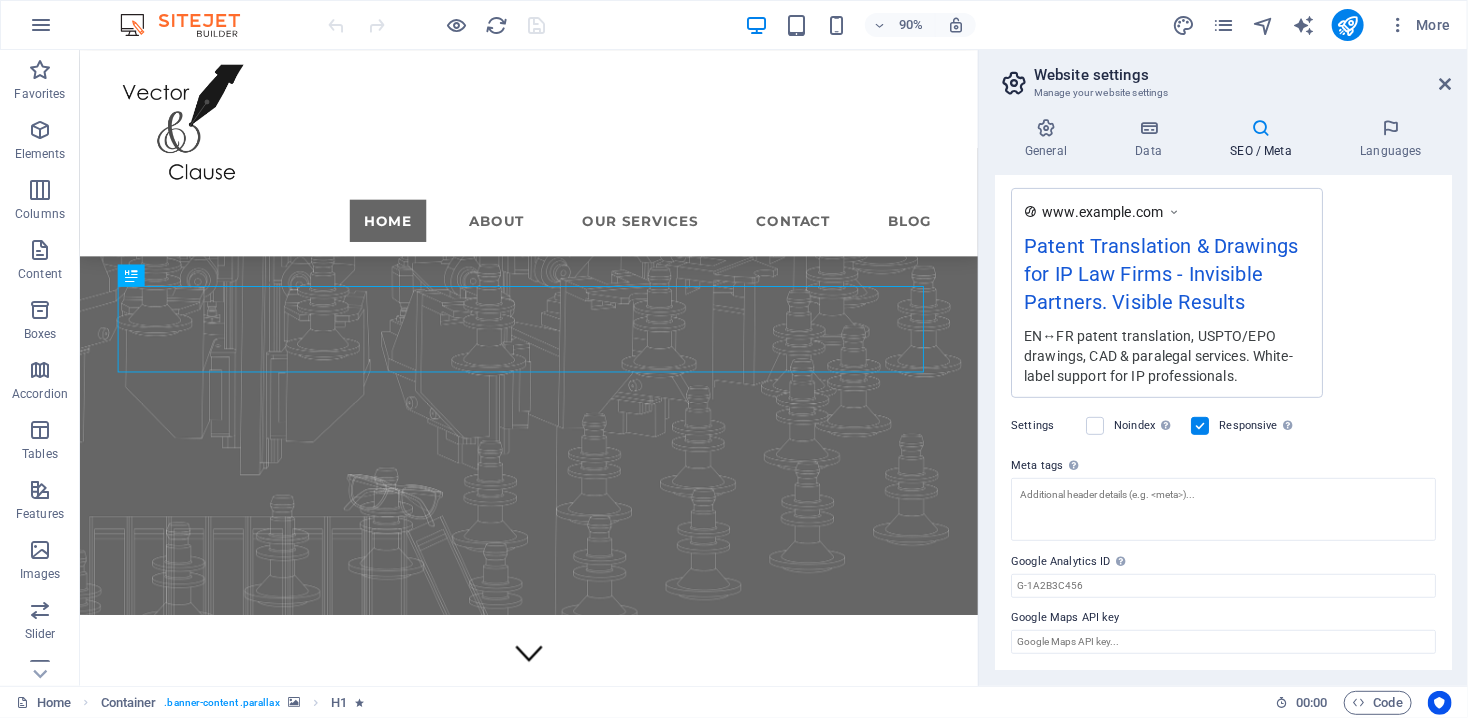 scroll, scrollTop: 0, scrollLeft: 0, axis: both 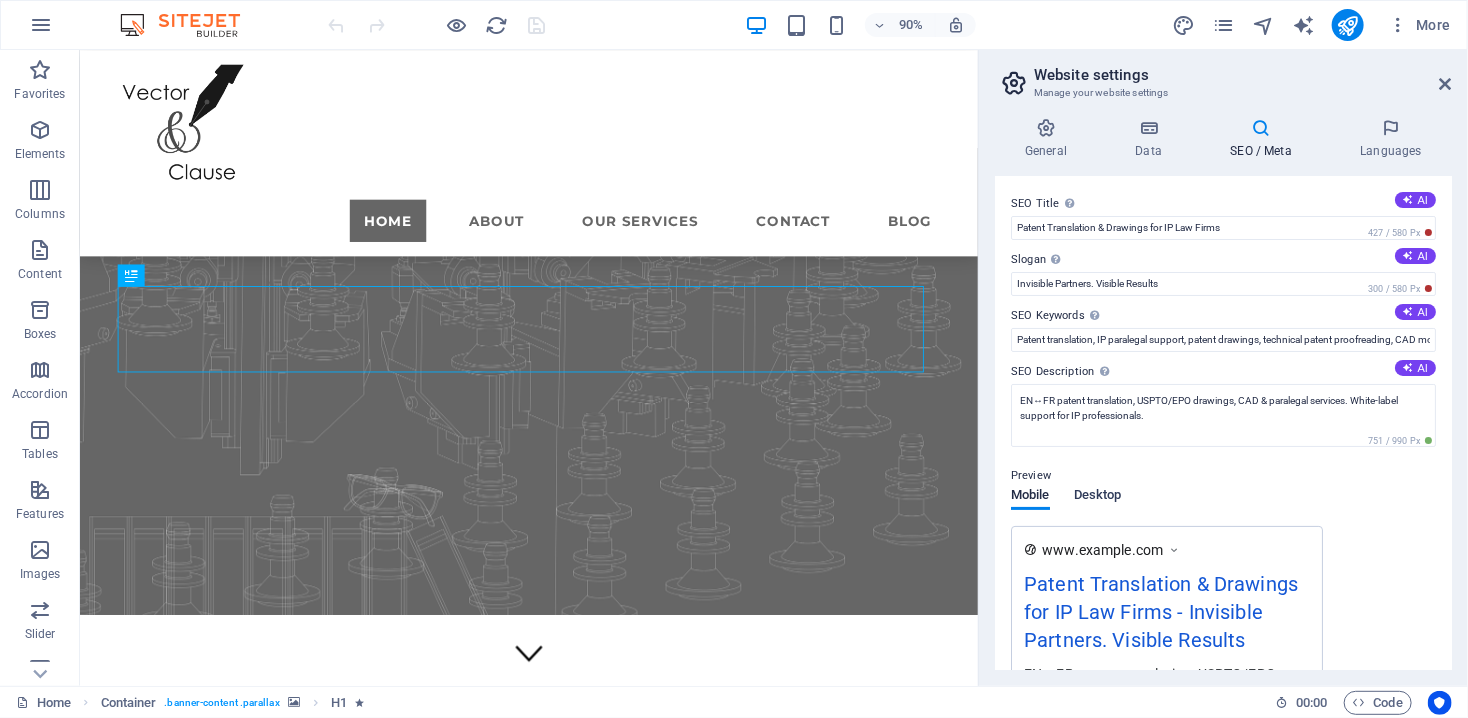 click on "Desktop" at bounding box center (1098, 497) 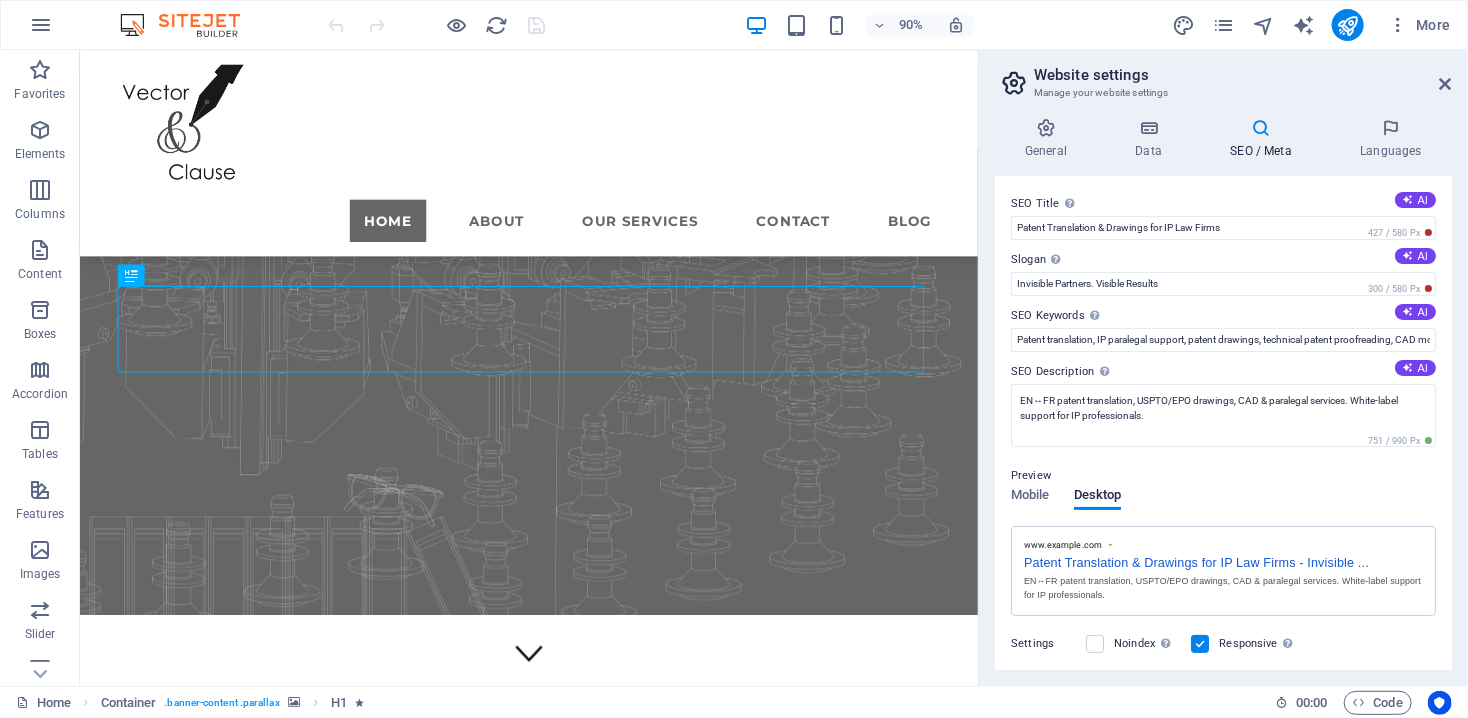 scroll, scrollTop: 217, scrollLeft: 0, axis: vertical 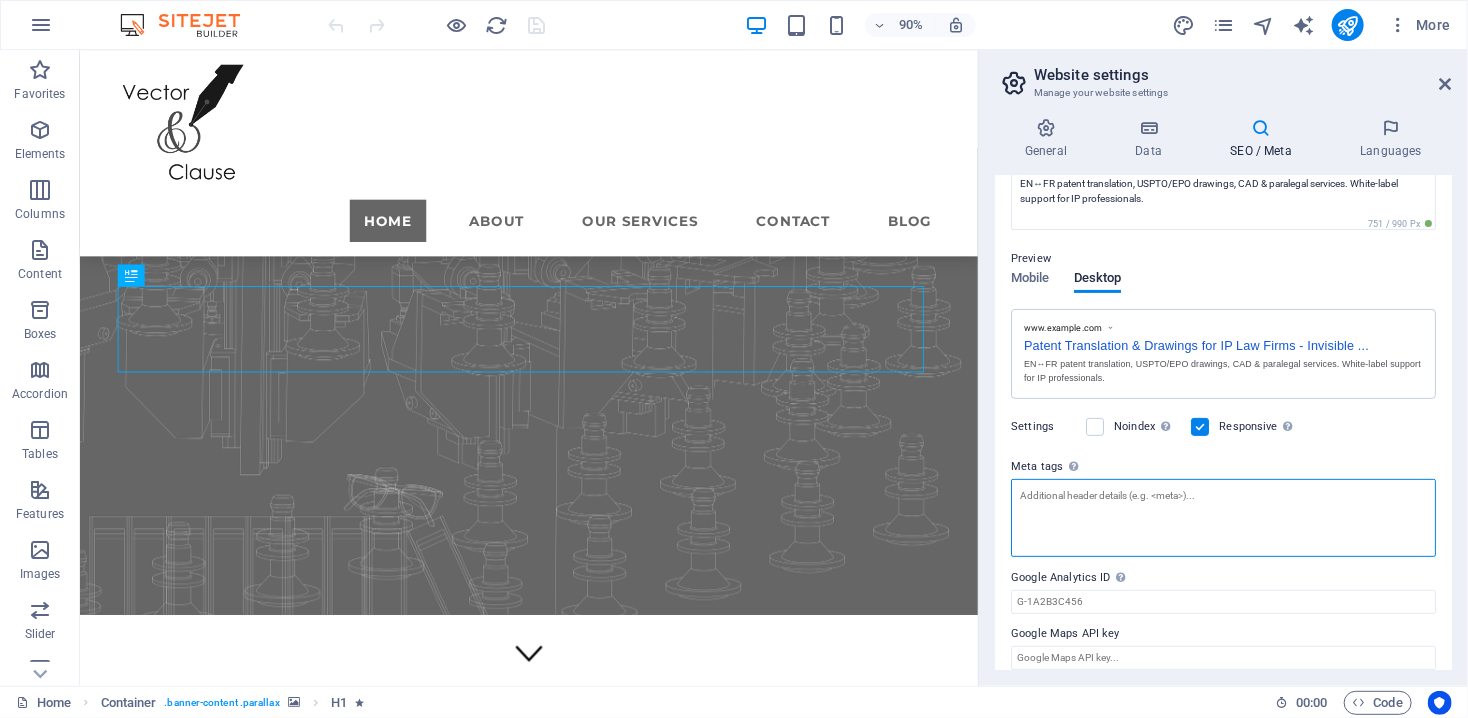 click on "Meta tags Enter HTML code here that will be placed inside the  tags of your website. Please note that your website may not function if you include code with errors." at bounding box center (1223, 518) 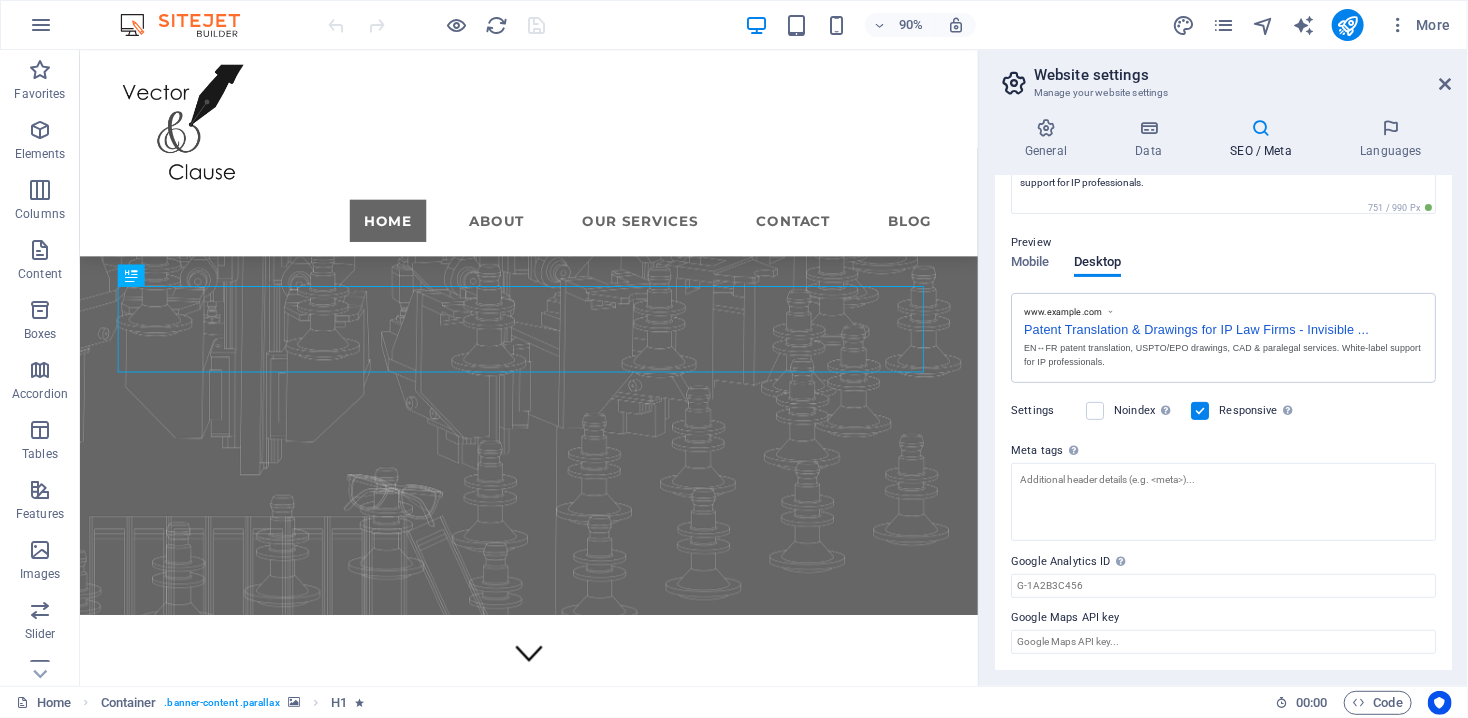 scroll, scrollTop: 217, scrollLeft: 0, axis: vertical 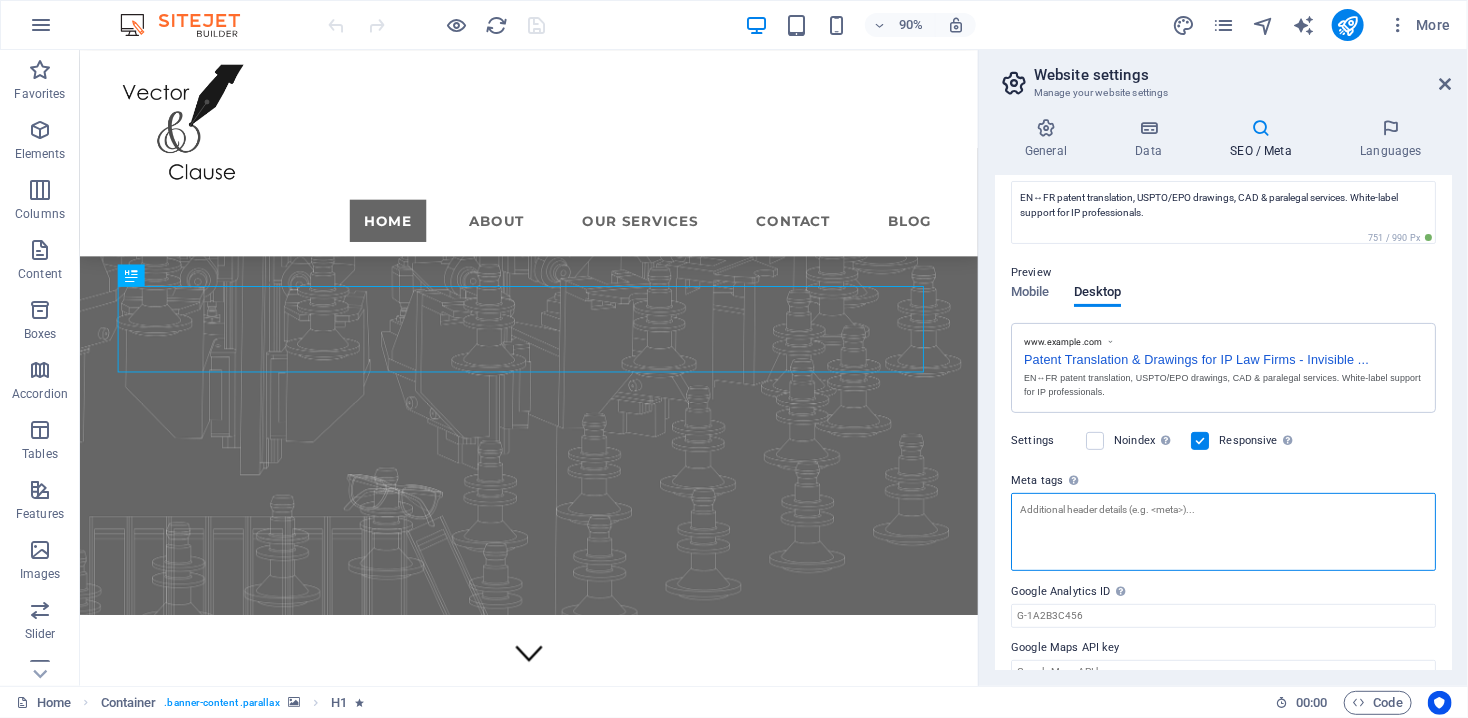 click on "Meta tags Enter HTML code here that will be placed inside the  tags of your website. Please note that your website may not function if you include code with errors." at bounding box center [1223, 532] 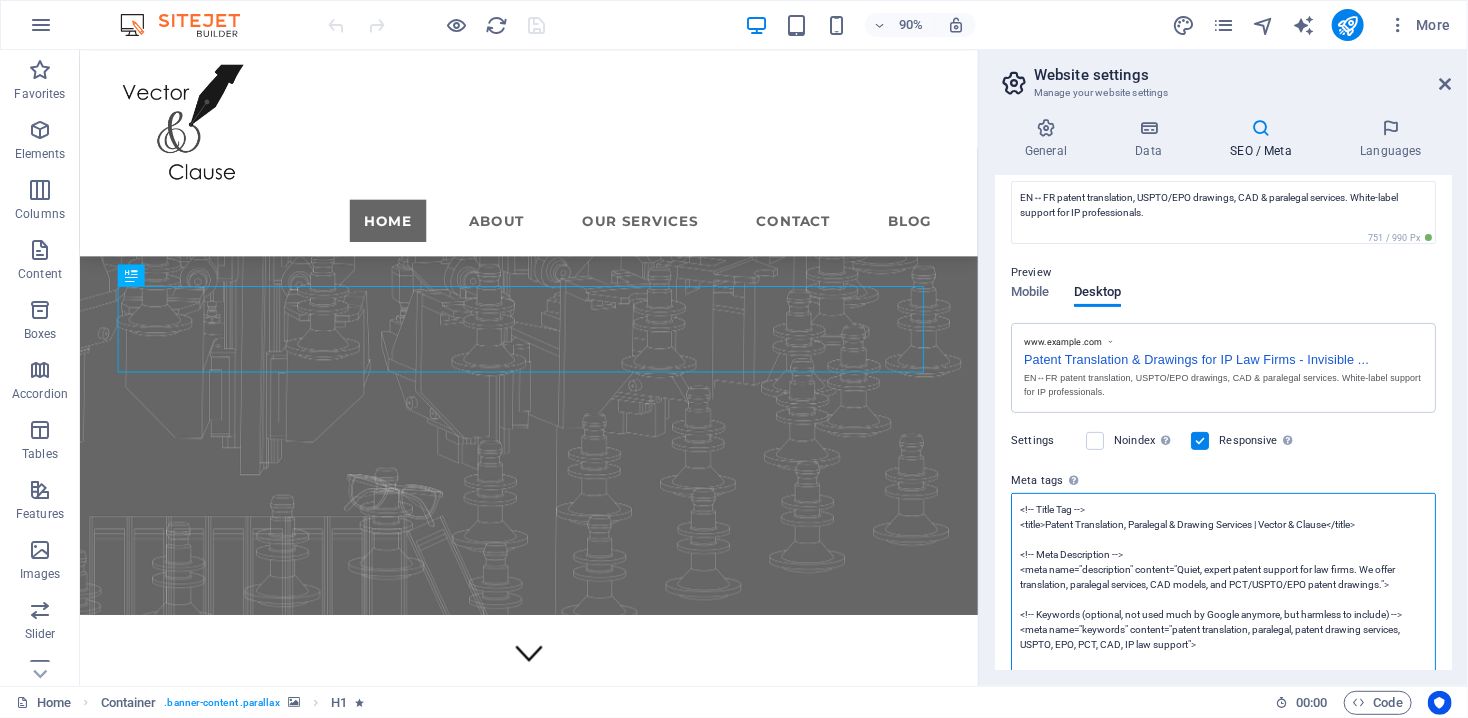 scroll, scrollTop: 0, scrollLeft: 0, axis: both 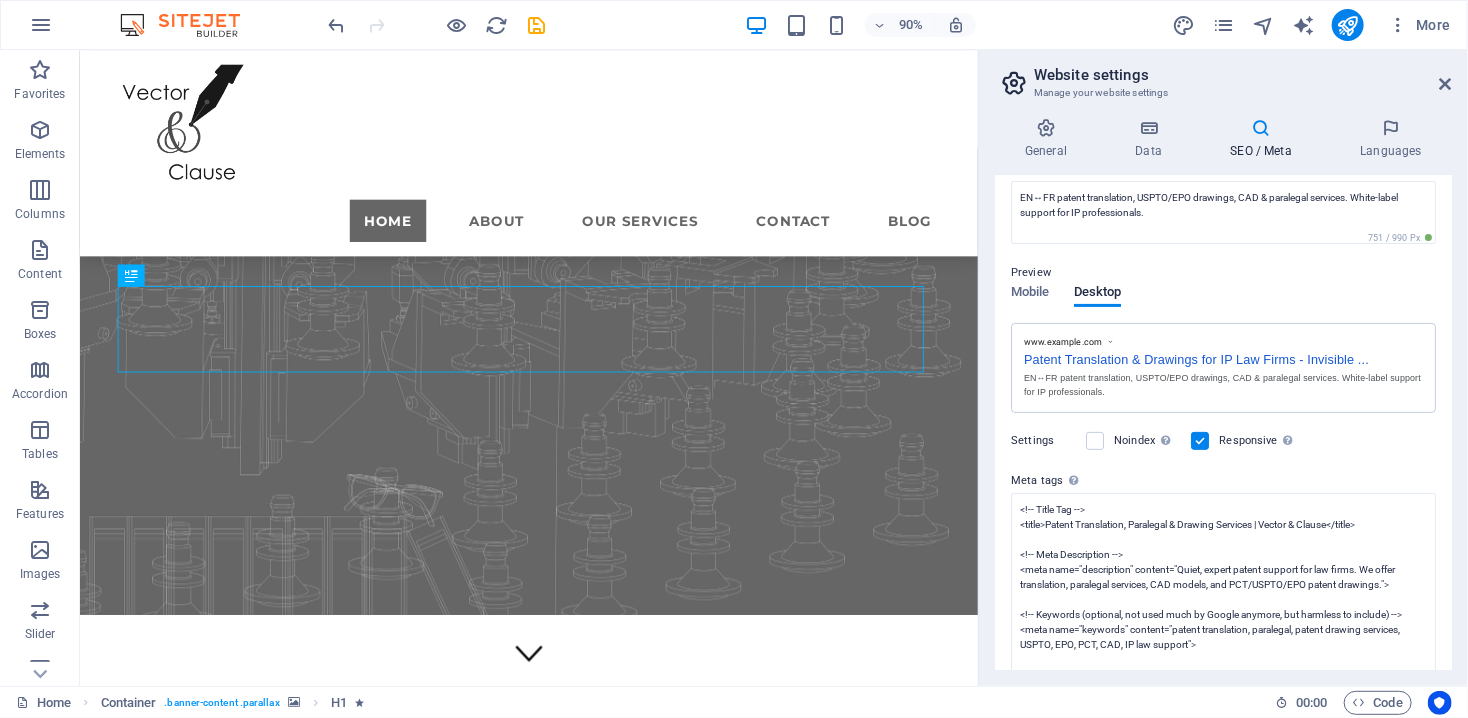 type on "<!-- Title Tag -->
<title>Patent Translation, Paralegal &amp; Drawing Services | Vector &amp; Clause</title>
<!-- Meta Description -->
<meta name="description" content="Quiet, expert patent support for law firms. We offer translation, paralegal services, CAD models, and PCT/USPTO/EPO patent drawings.">
<!-- Keywords (optional, not used much by Google anymore, but harmless to include) -->
<meta name="keywords" content="patent translation, paralegal, patent drawing services, USPTO, EPO, PCT, CAD, IP law support">
<!-- Viewport (for mobile responsiveness) -->
<meta name="viewport" content="width=device-width, initial-scale=1.0">
<!-- Charset -->
<meta charset="UTF-8">" 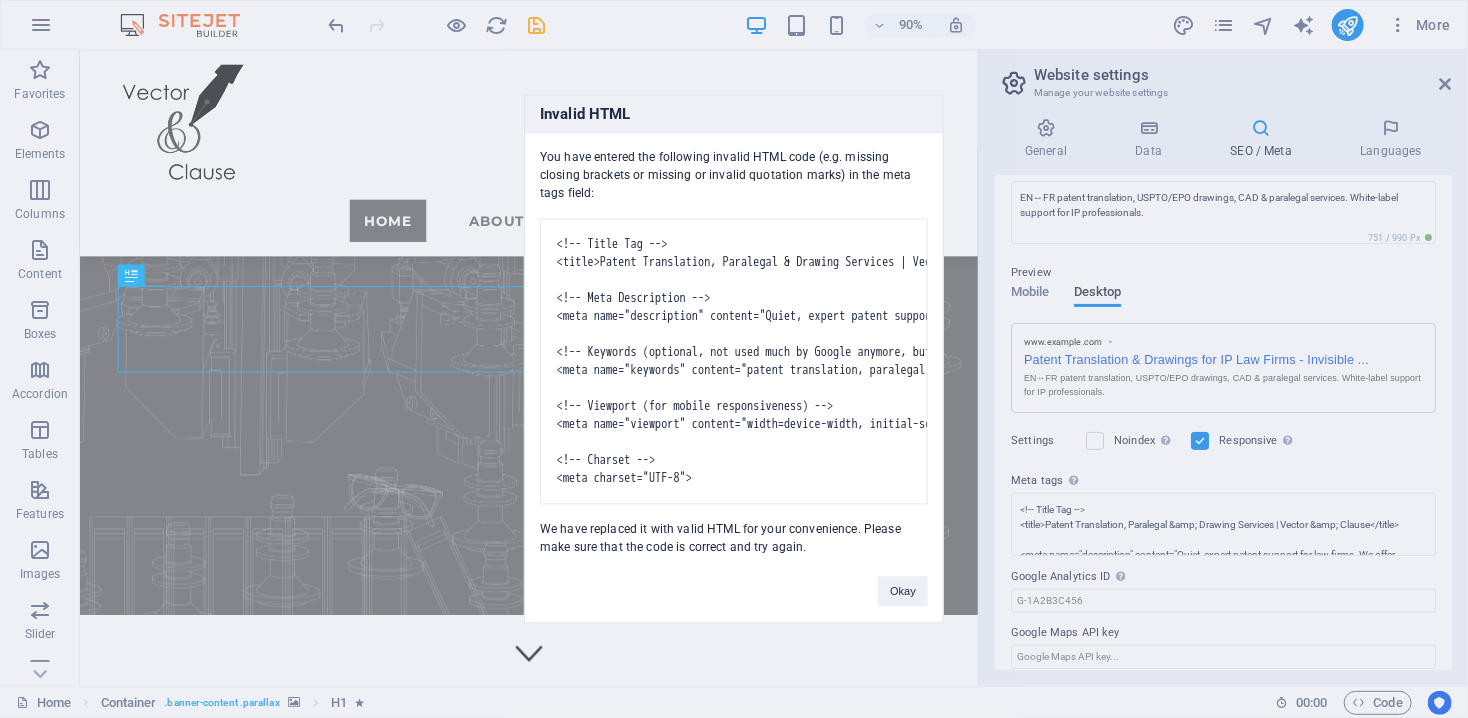 drag, startPoint x: 1432, startPoint y: 452, endPoint x: 1434, endPoint y: 518, distance: 66.0303 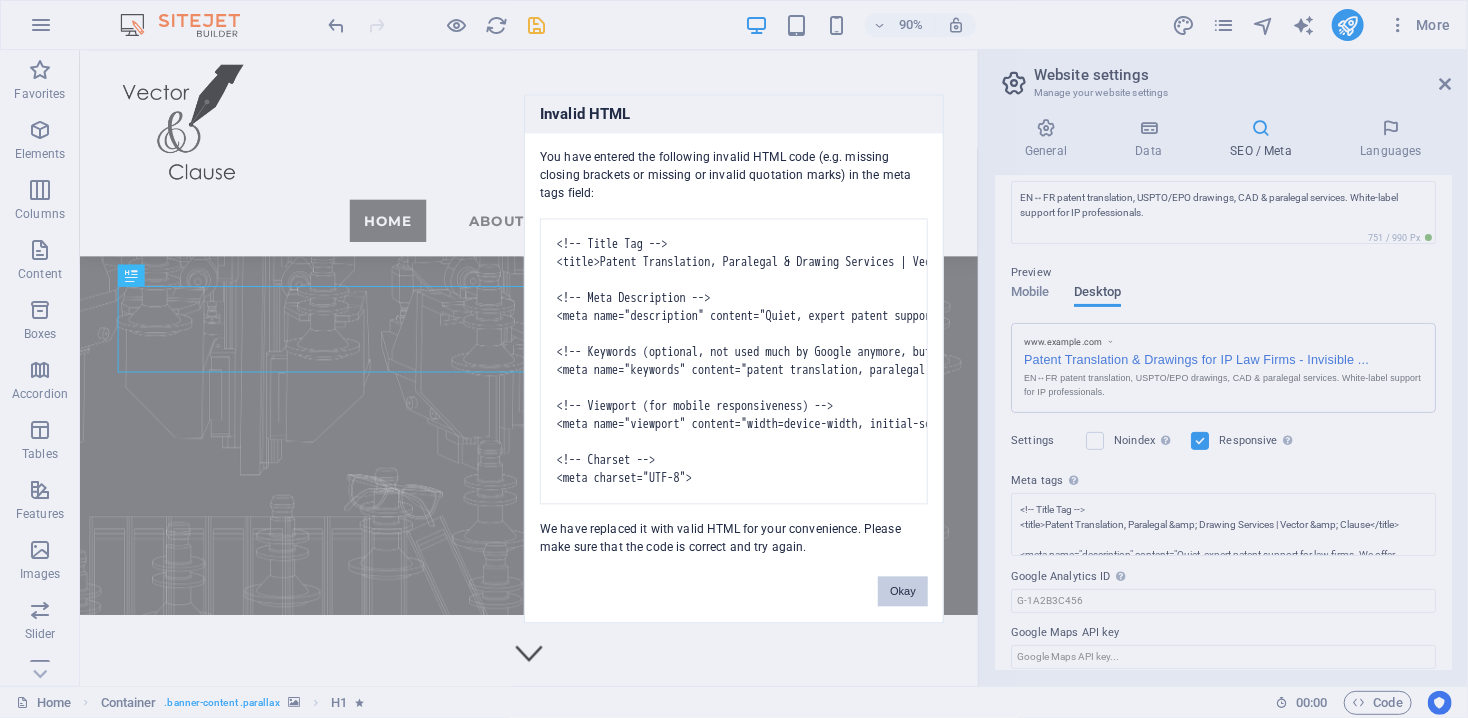 click on "Okay" at bounding box center [903, 592] 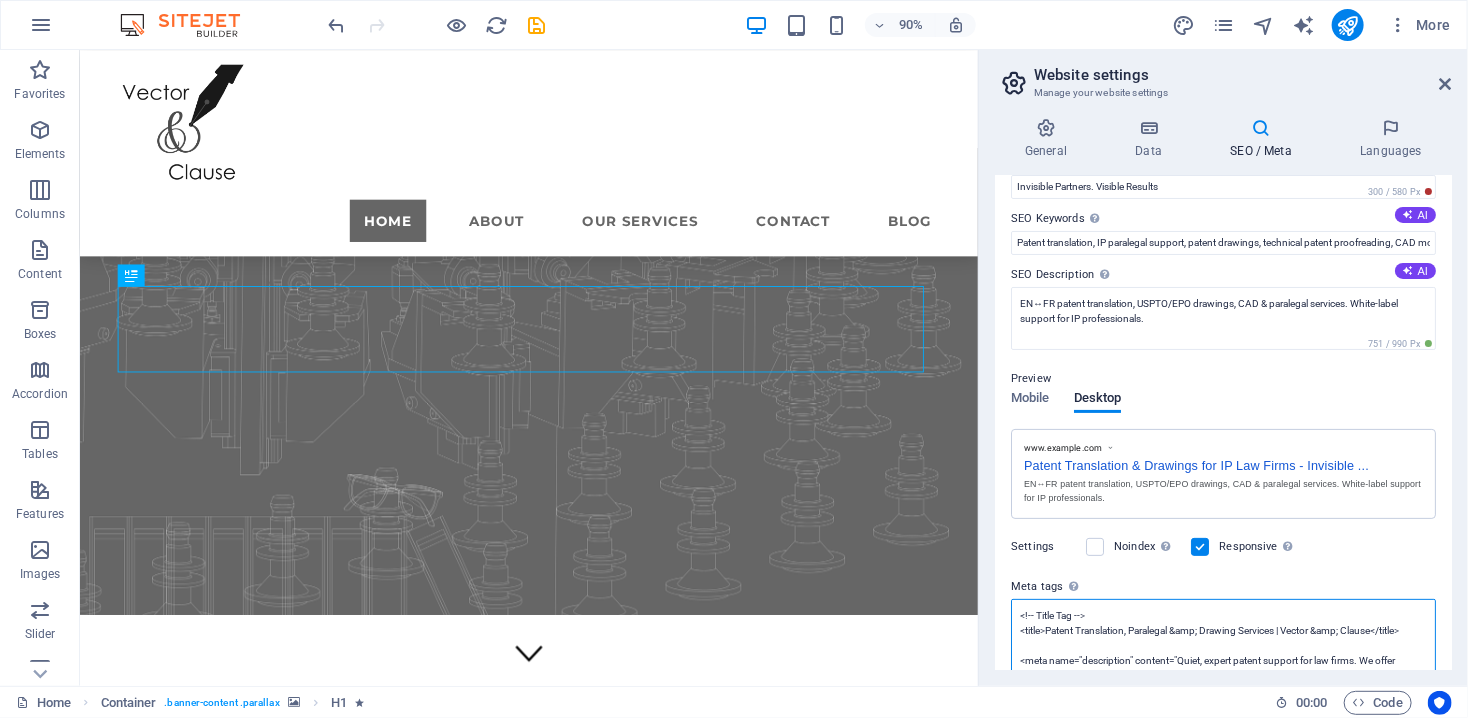 scroll, scrollTop: 0, scrollLeft: 0, axis: both 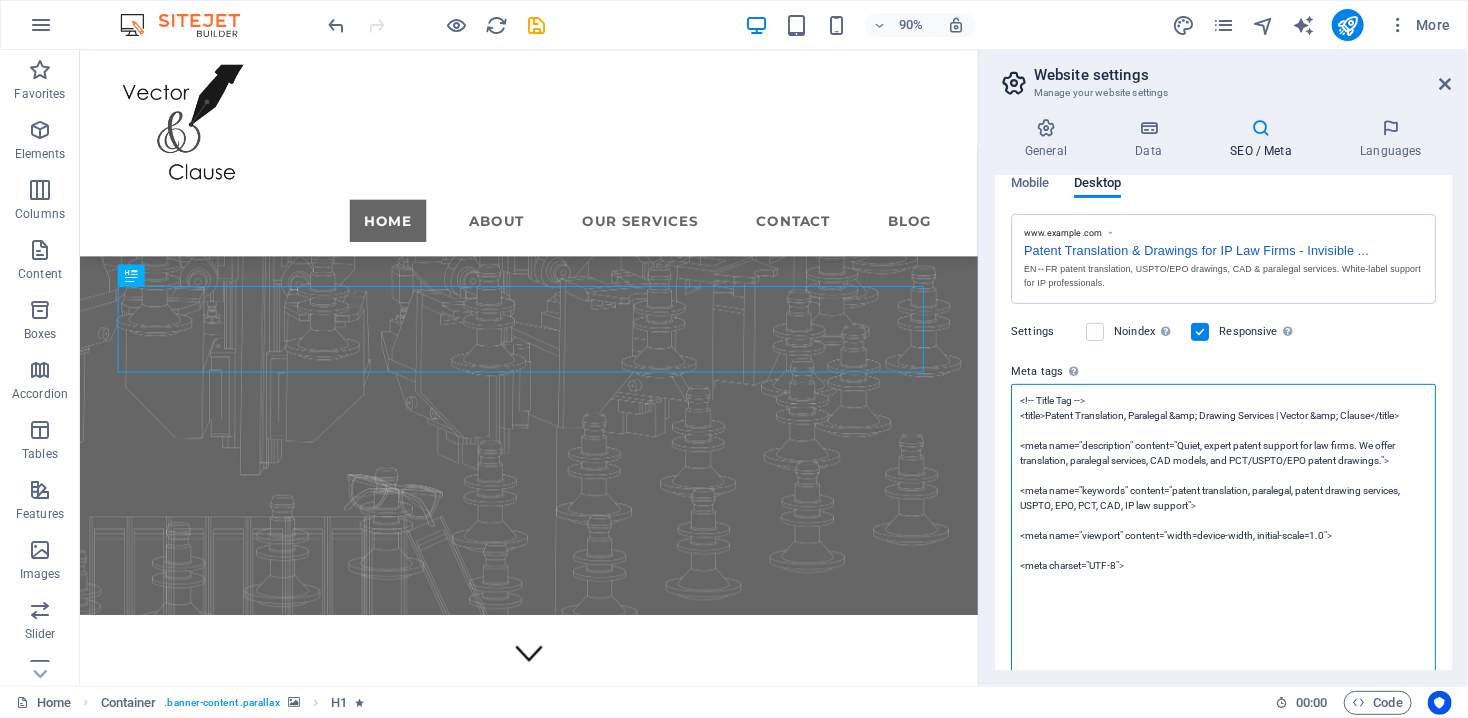 click on "<!-- Title Tag -->
<title>Patent Translation, Paralegal &amp; Drawing Services | Vector &amp; Clause</title>
<!-- Meta Description -->
<meta name="description" content="Quiet, expert patent support for law firms. We offer translation, paralegal services, CAD models, and PCT/USPTO/EPO patent drawings.">
<!-- Keywords (optional, not used much by Google anymore, but harmless to include) -->
<meta name="keywords" content="patent translation, paralegal, patent drawing services, USPTO, EPO, PCT, CAD, IP law support">
<!-- Viewport (for mobile responsiveness) -->
<meta name="viewport" content="width=device-width, initial-scale=1.0">
<!-- Charset -->
<meta charset="UTF-8">" at bounding box center [1223, 543] 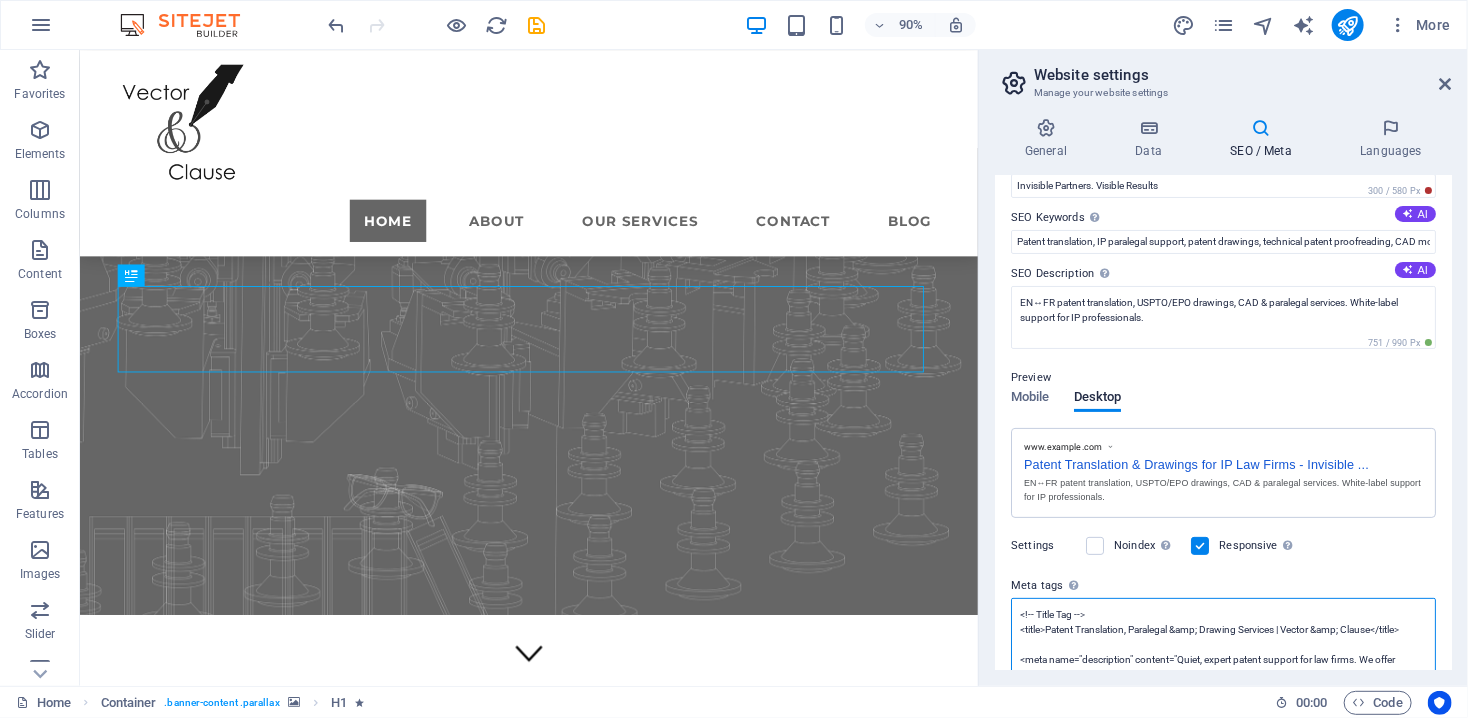 scroll, scrollTop: 0, scrollLeft: 0, axis: both 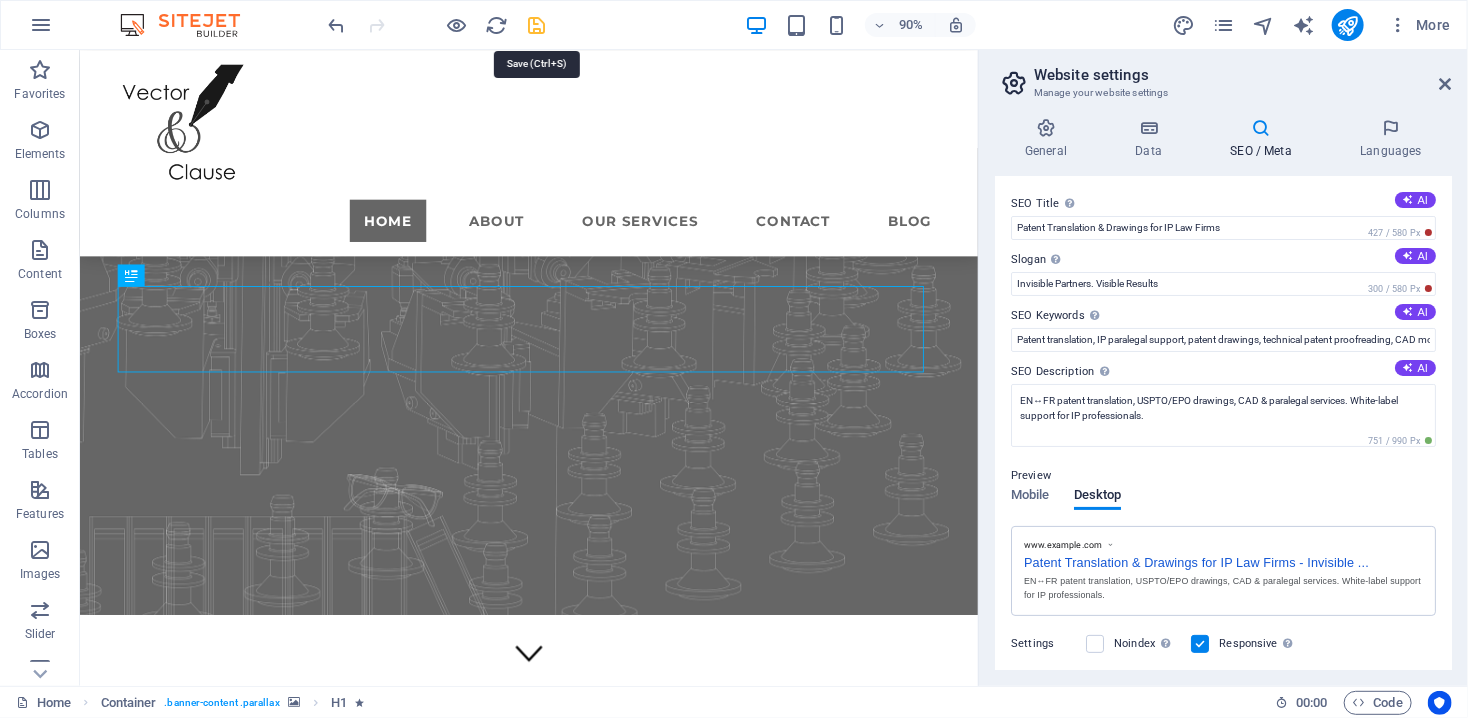 click at bounding box center (537, 25) 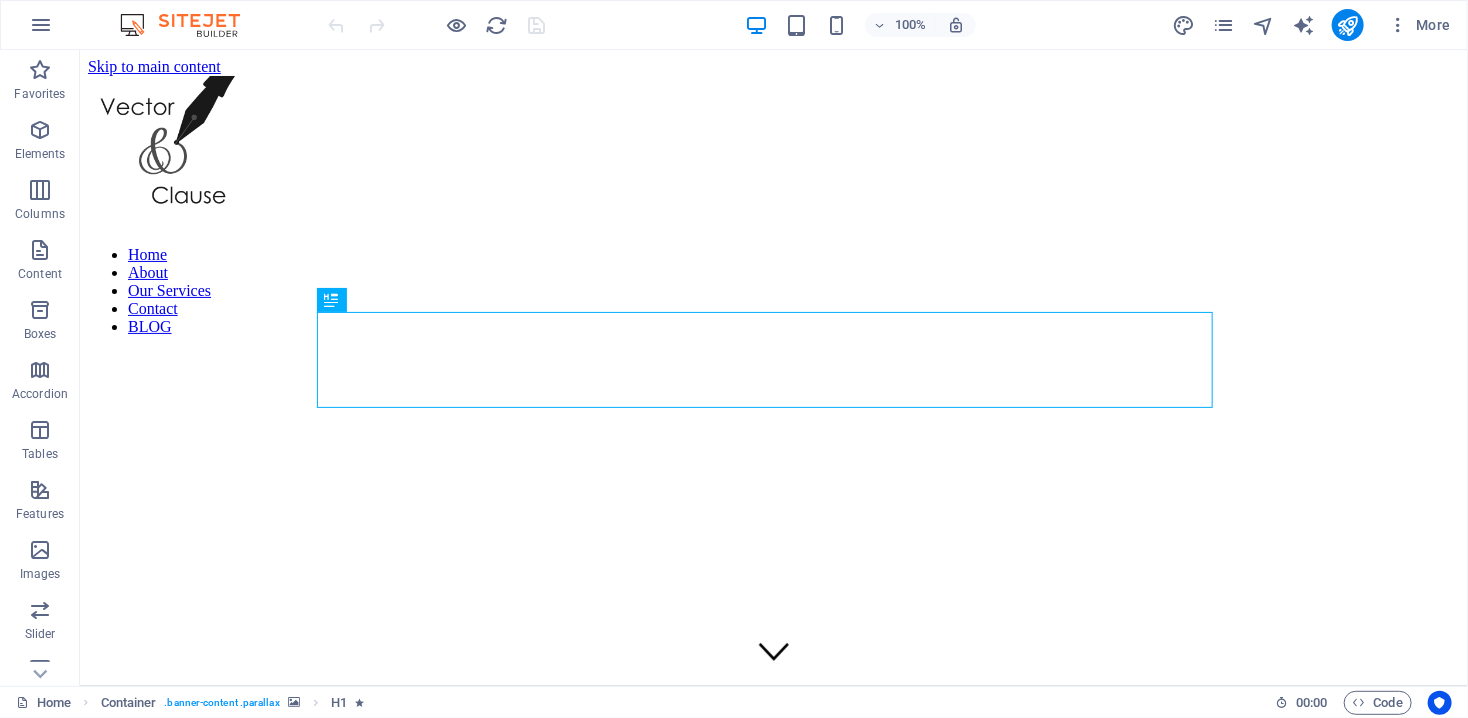 scroll, scrollTop: 0, scrollLeft: 0, axis: both 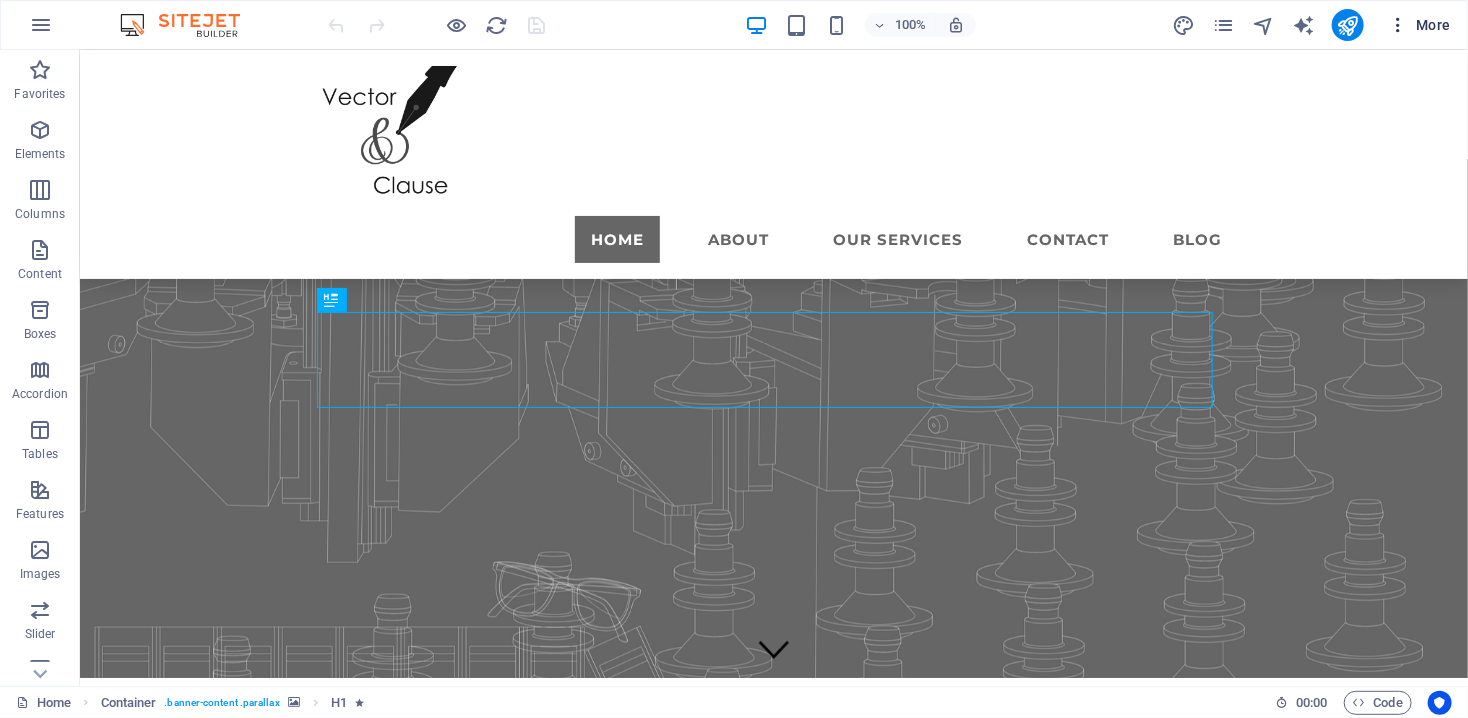 click on "More" at bounding box center (1419, 25) 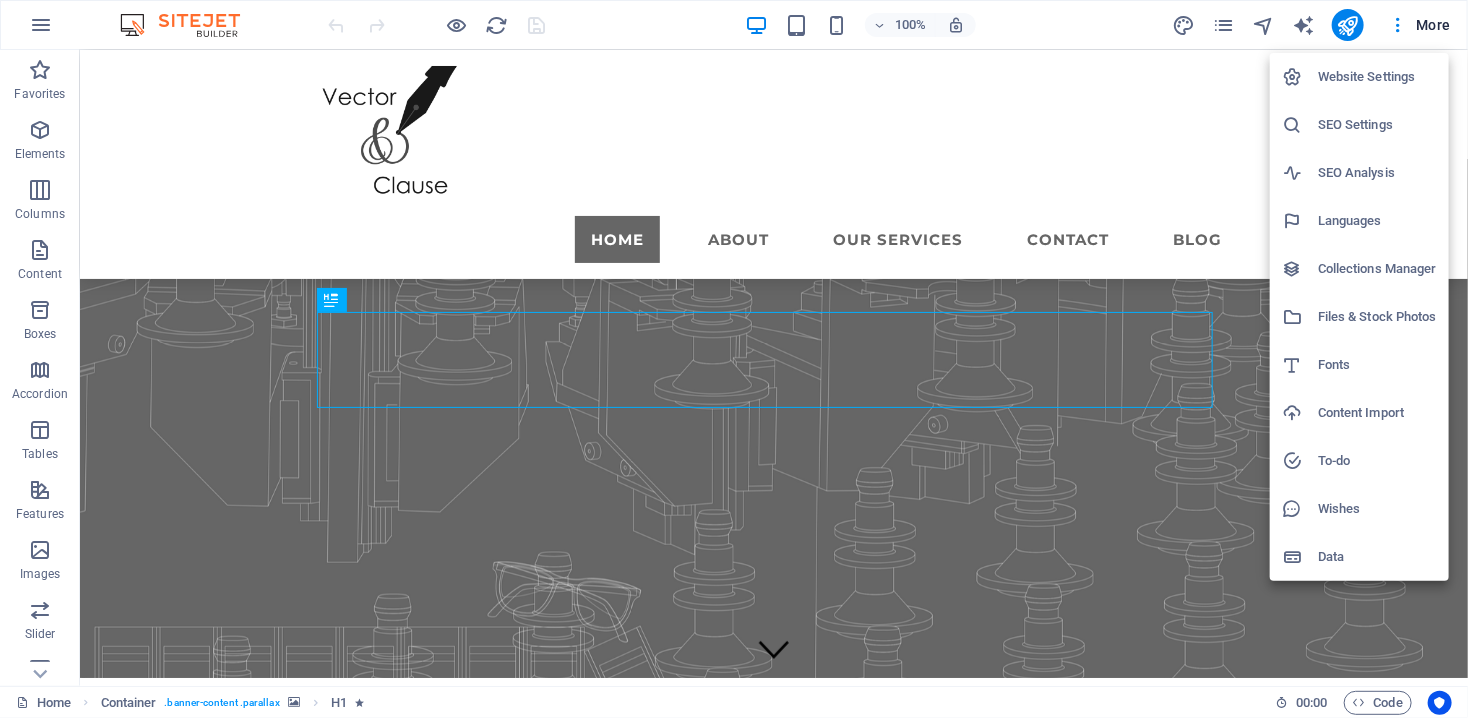 click on "SEO Analysis" at bounding box center [1377, 173] 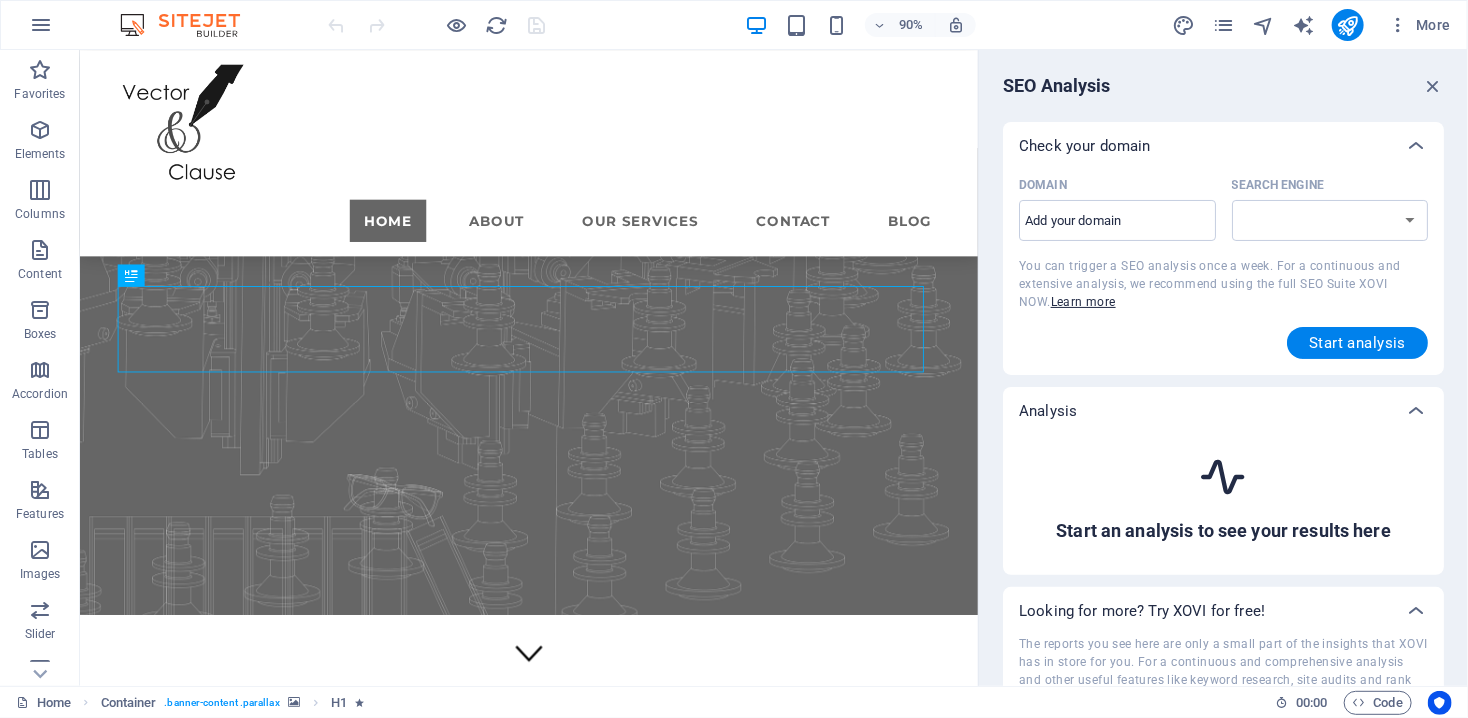 select on "google.com" 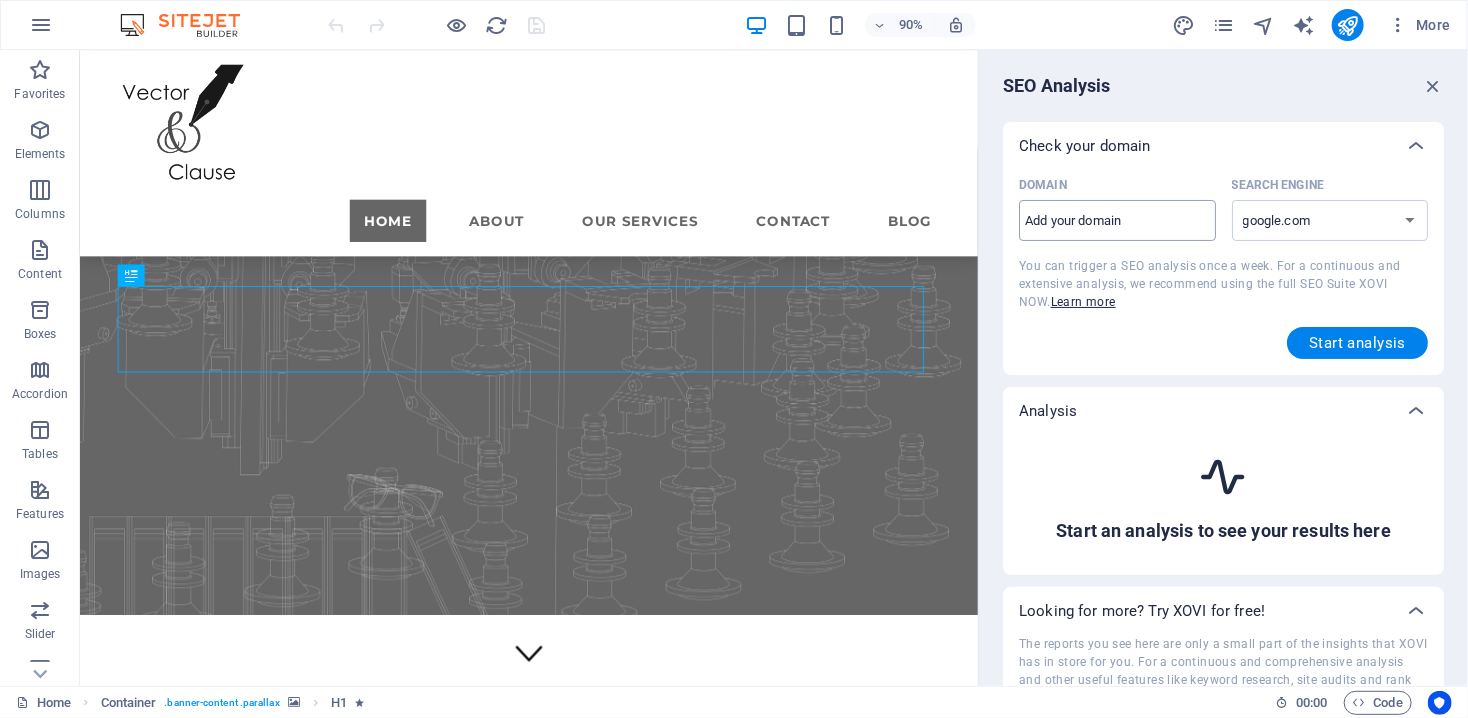click on "​" at bounding box center (1117, 220) 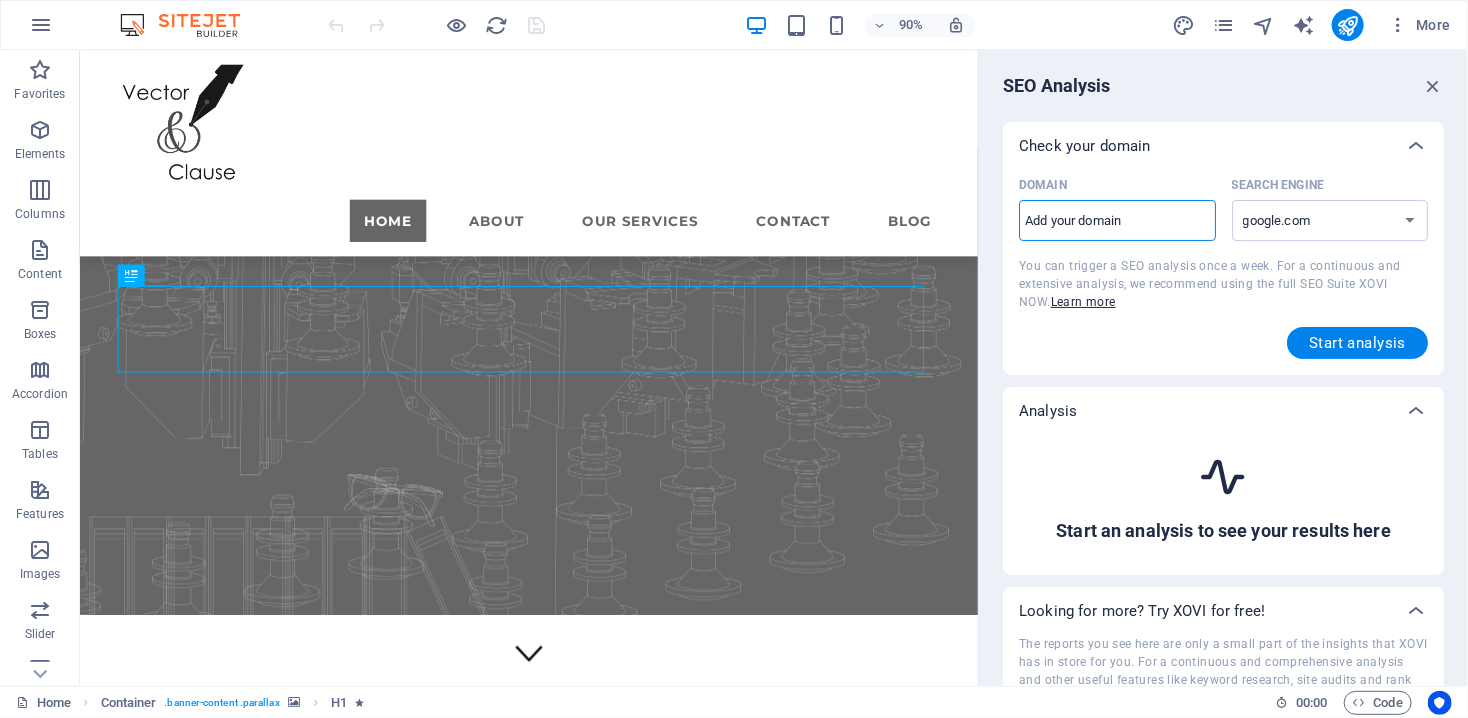 click on "Domain ​" at bounding box center [1117, 221] 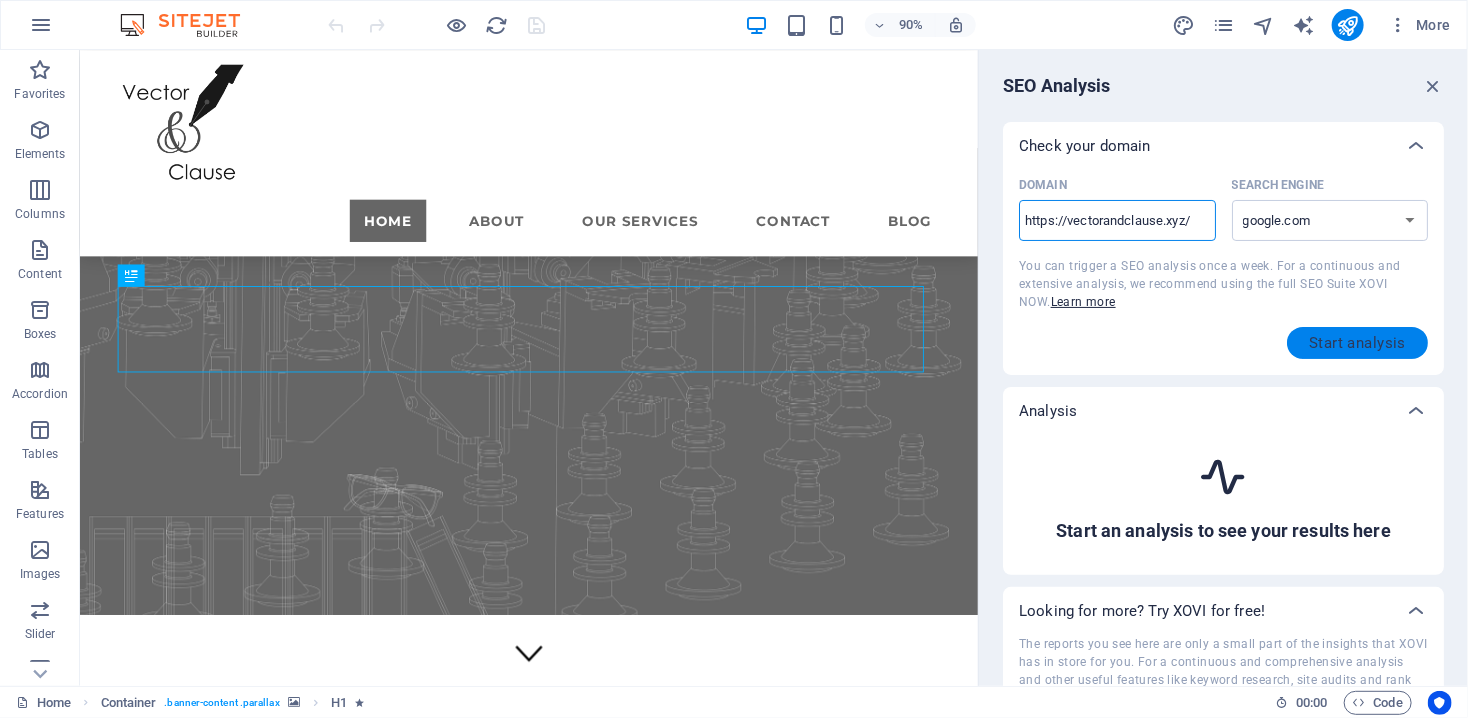 click on "Start analysis" at bounding box center (1357, 343) 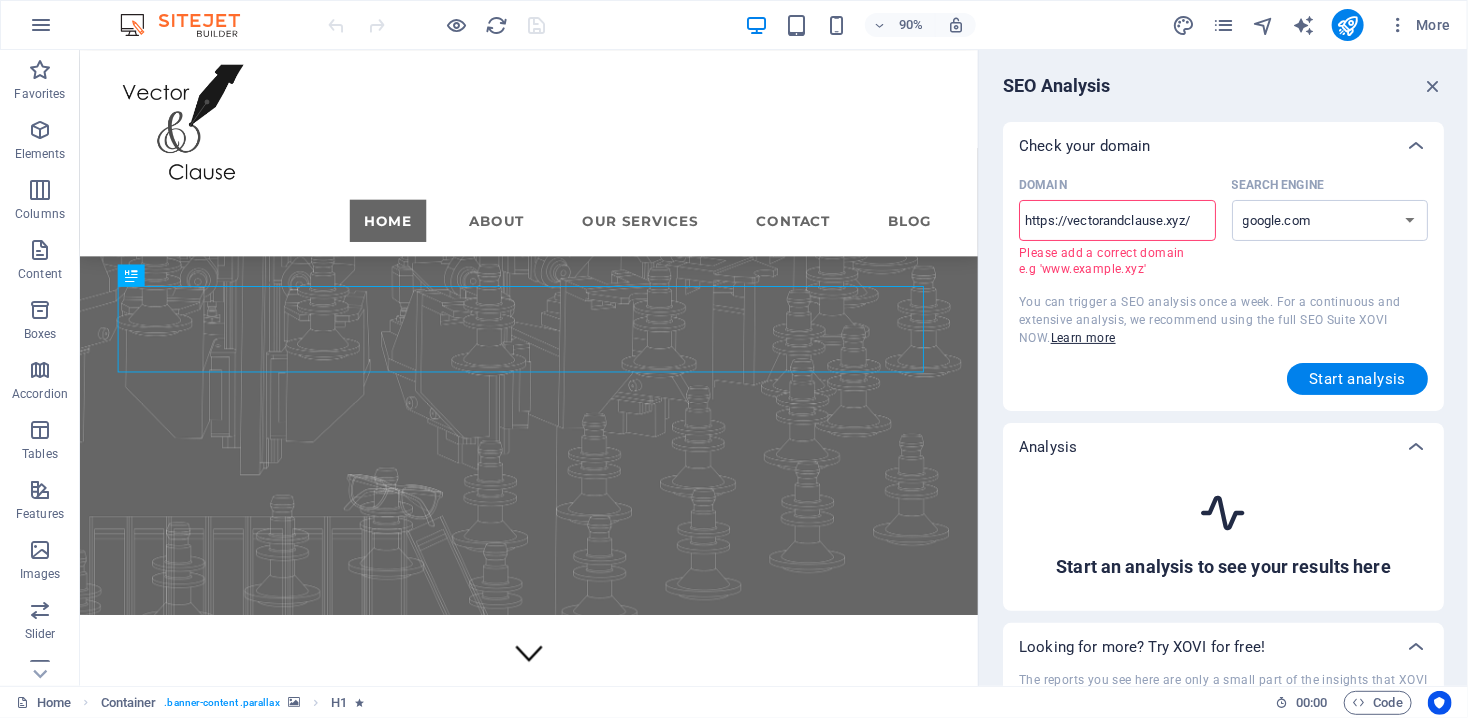 drag, startPoint x: 1068, startPoint y: 221, endPoint x: 950, endPoint y: 223, distance: 118.016945 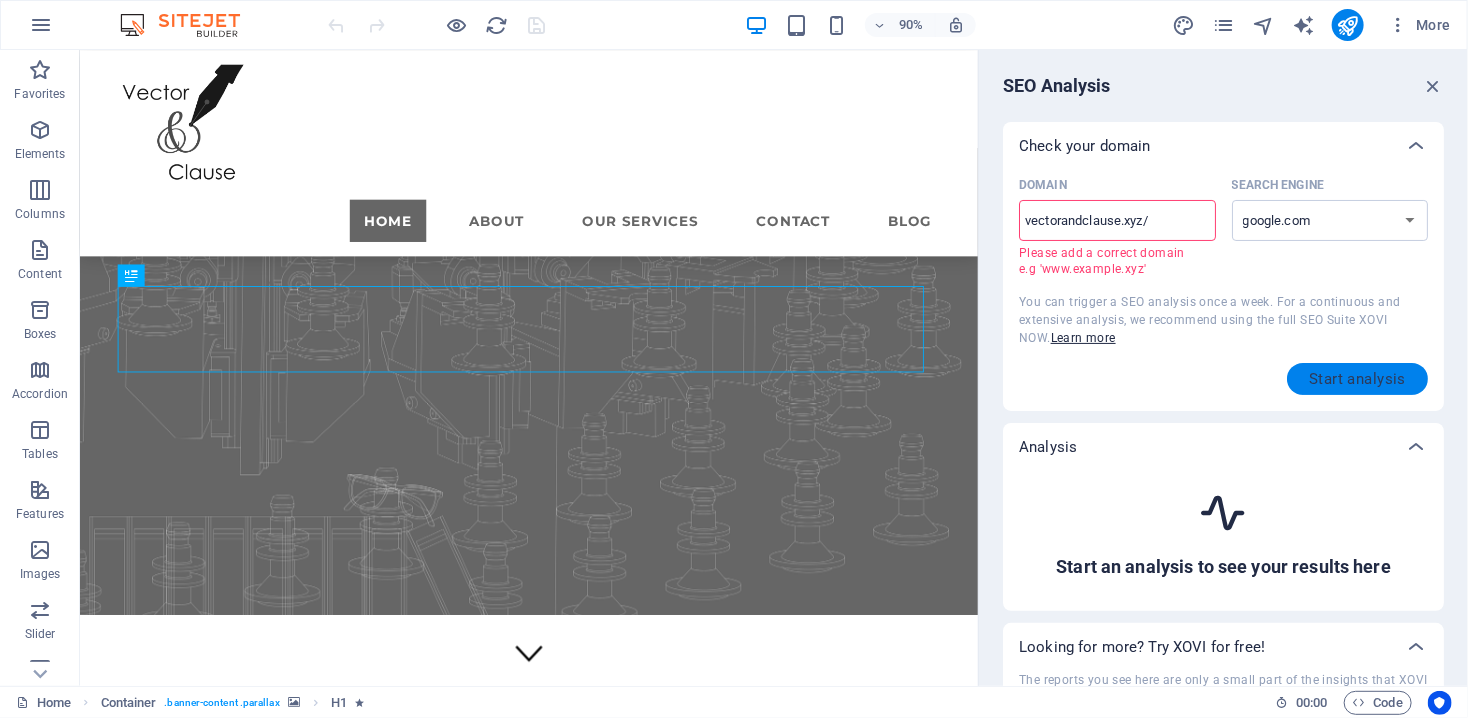 click on "Start analysis" at bounding box center (1357, 379) 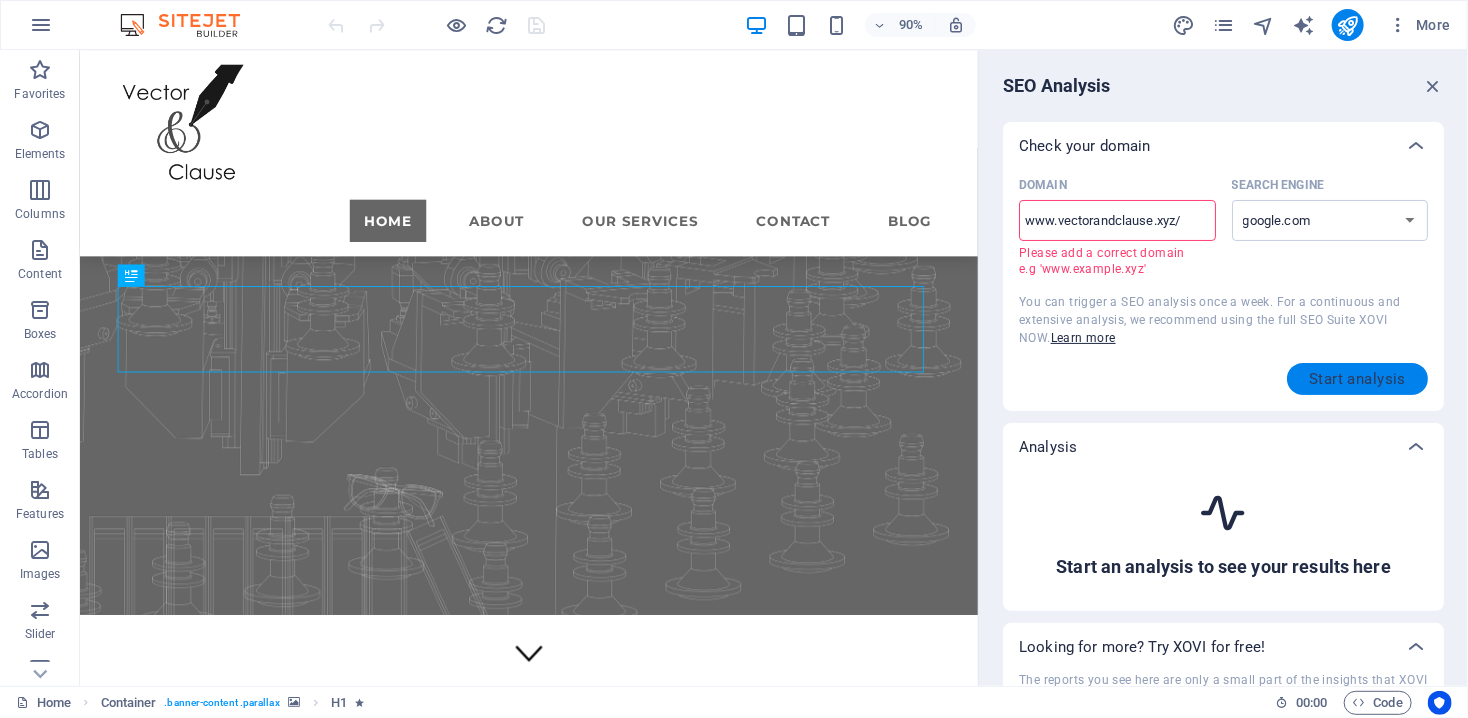 click on "Start analysis" at bounding box center [1357, 379] 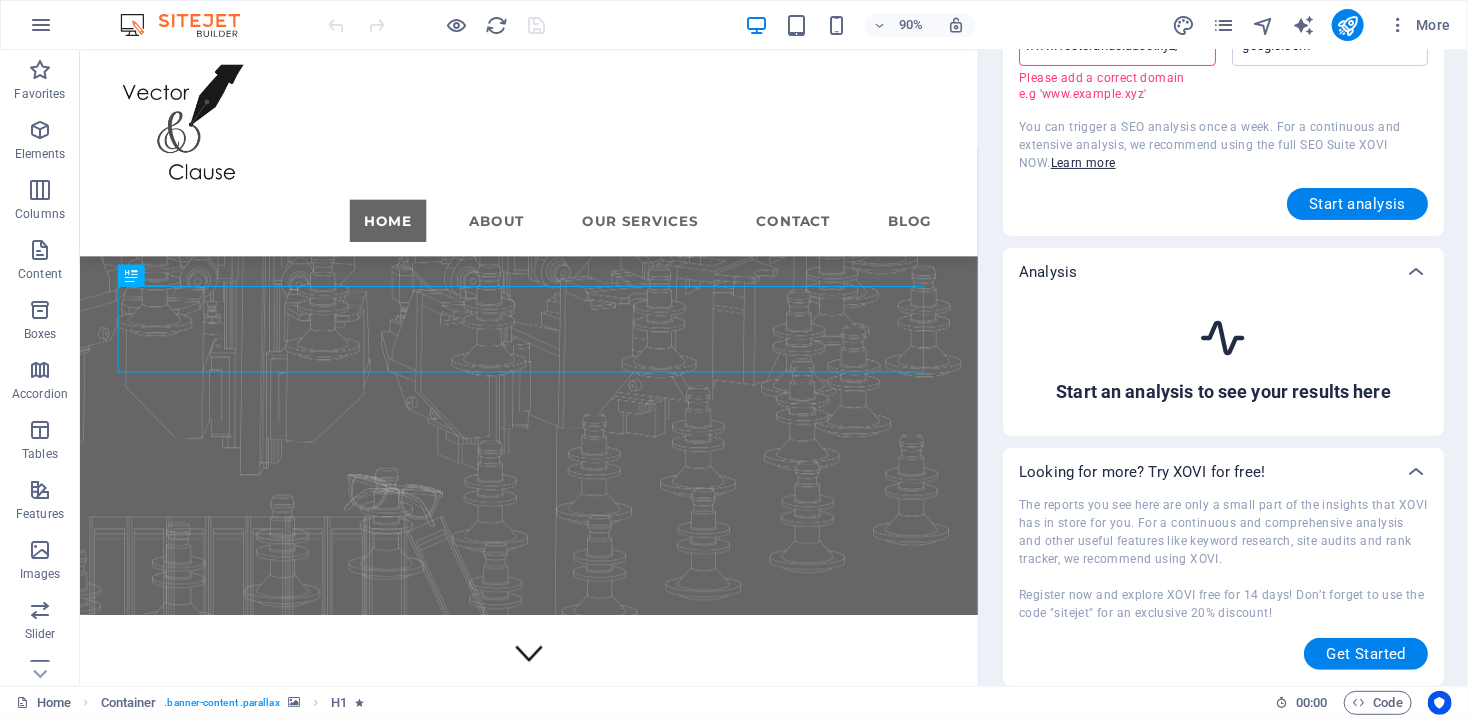 scroll, scrollTop: 0, scrollLeft: 0, axis: both 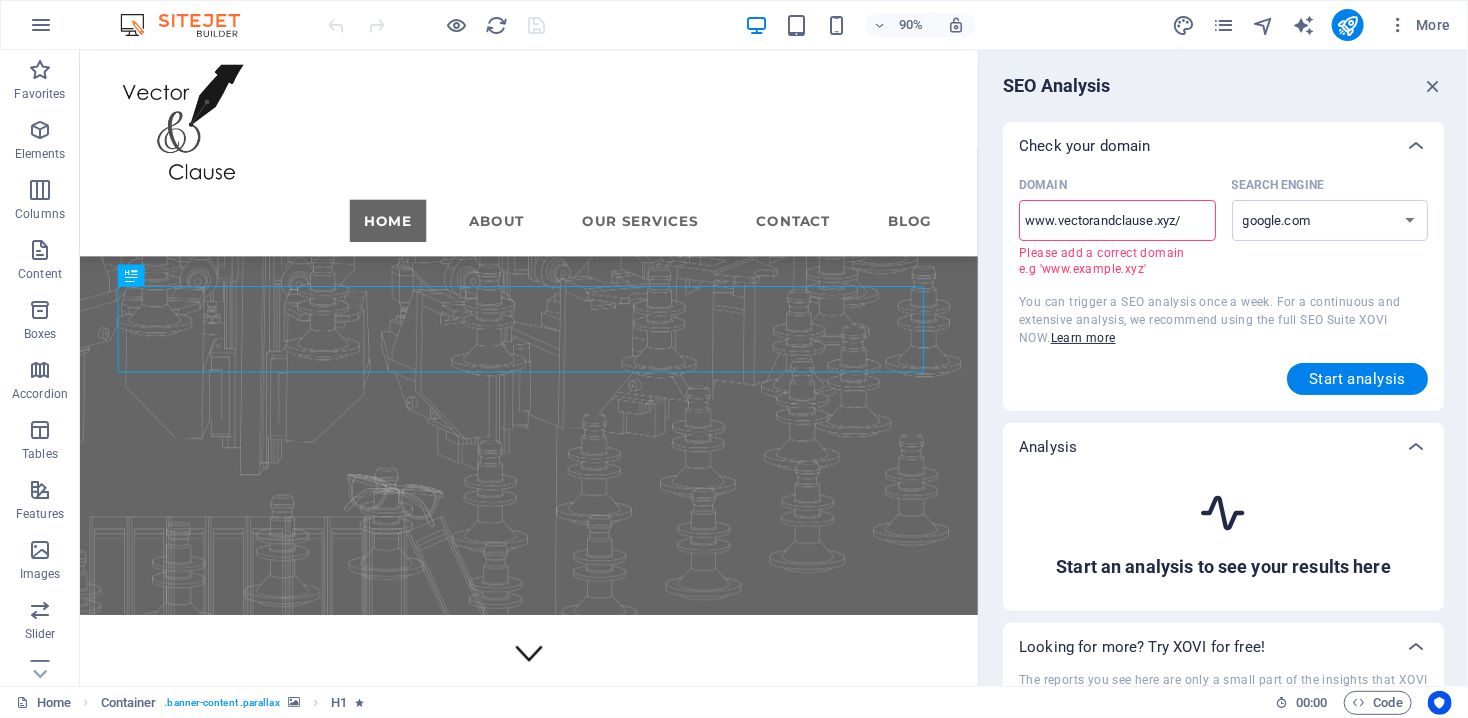 drag, startPoint x: 1168, startPoint y: 221, endPoint x: 1187, endPoint y: 220, distance: 19.026299 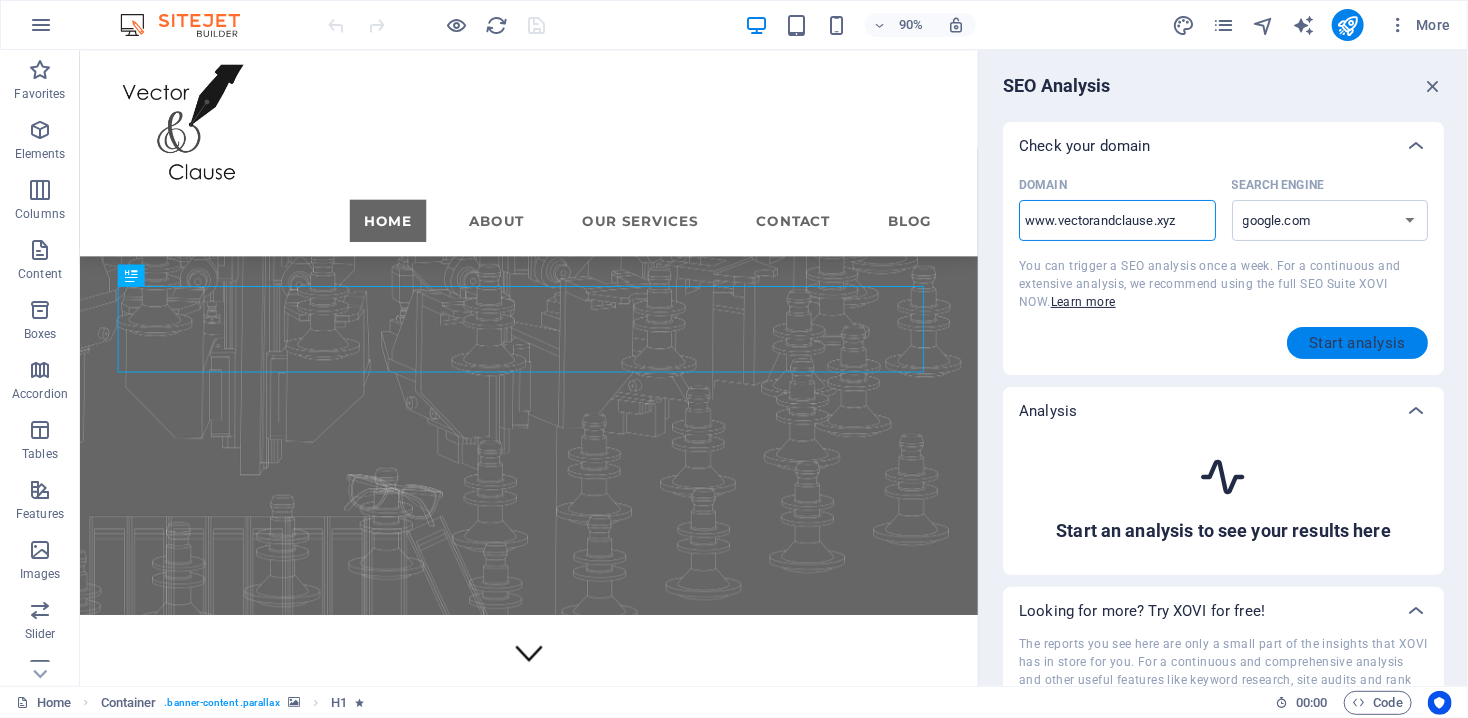 type on "www.vectorandclause.xyz" 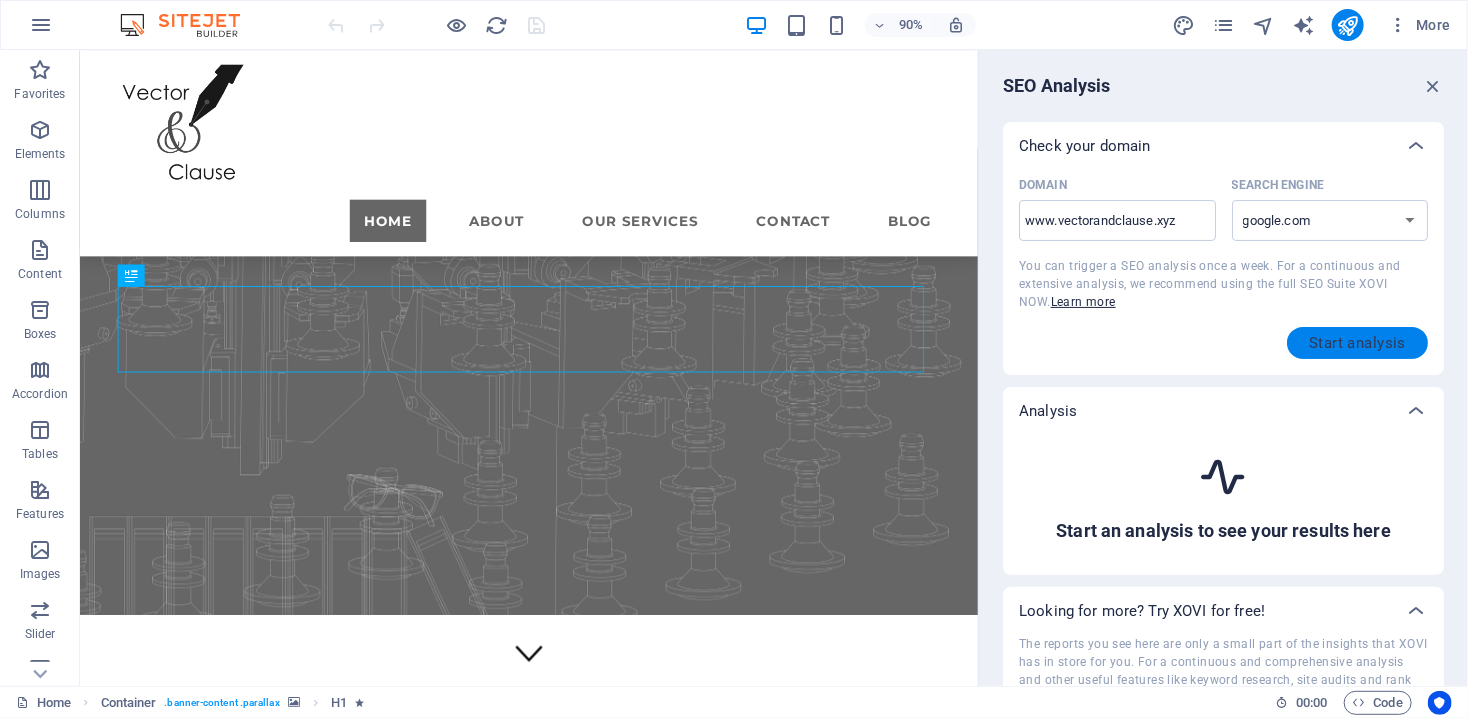 click on "Start analysis" at bounding box center [1357, 343] 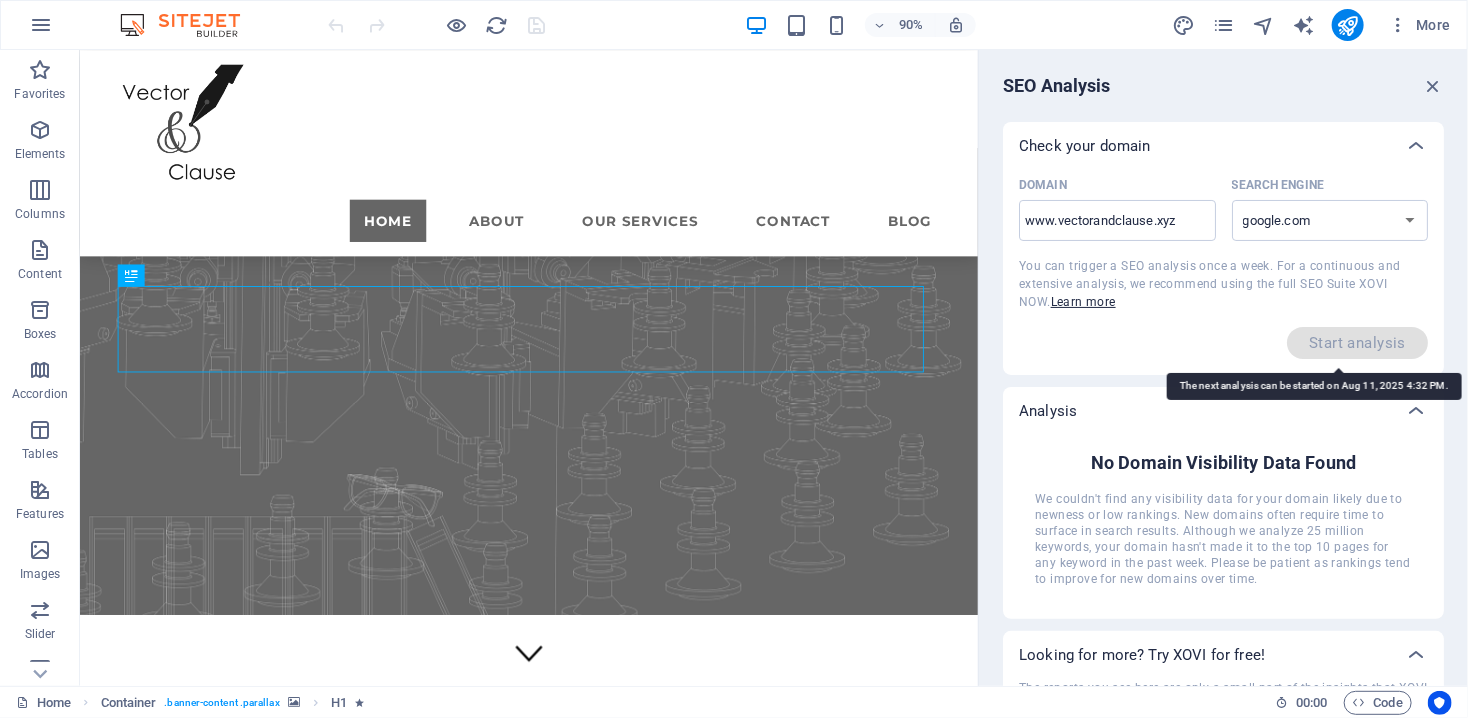 scroll, scrollTop: 183, scrollLeft: 0, axis: vertical 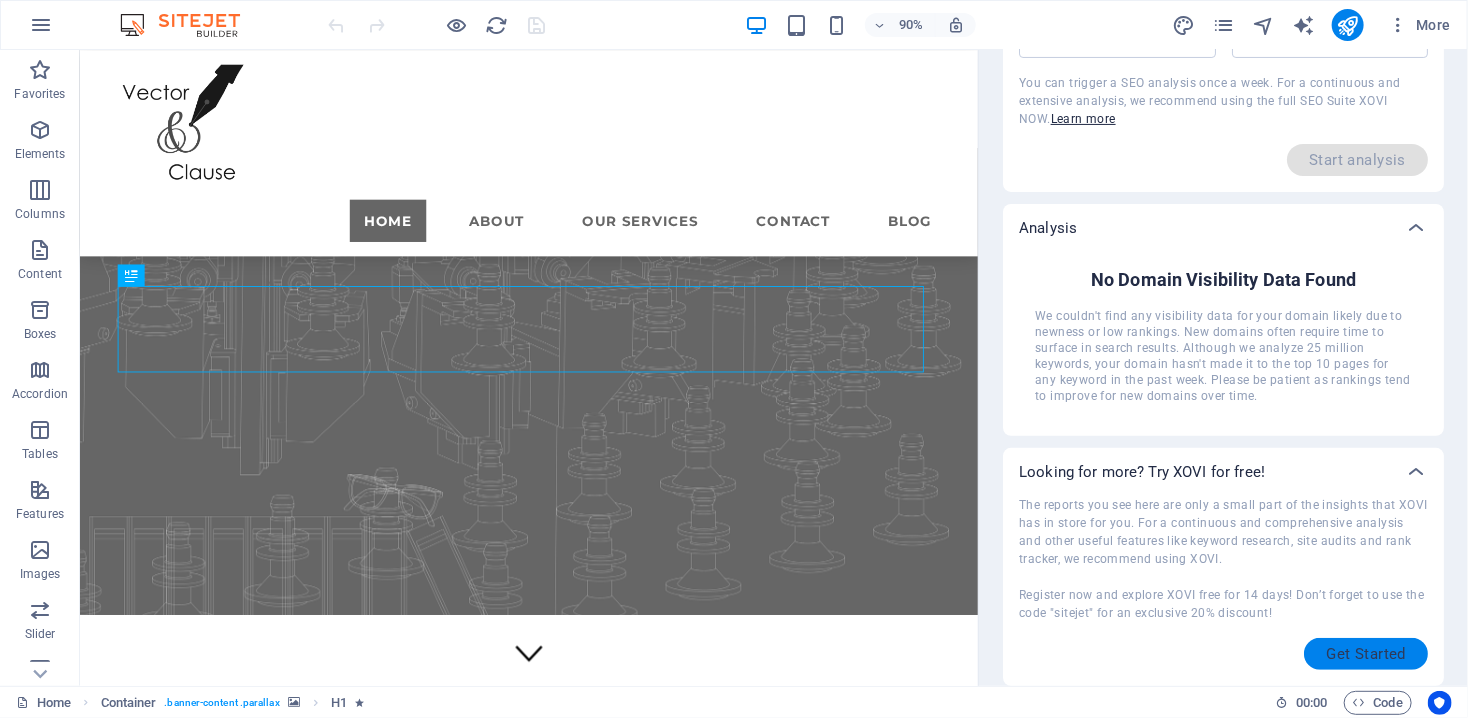 click on "Get Started" at bounding box center [1366, 654] 